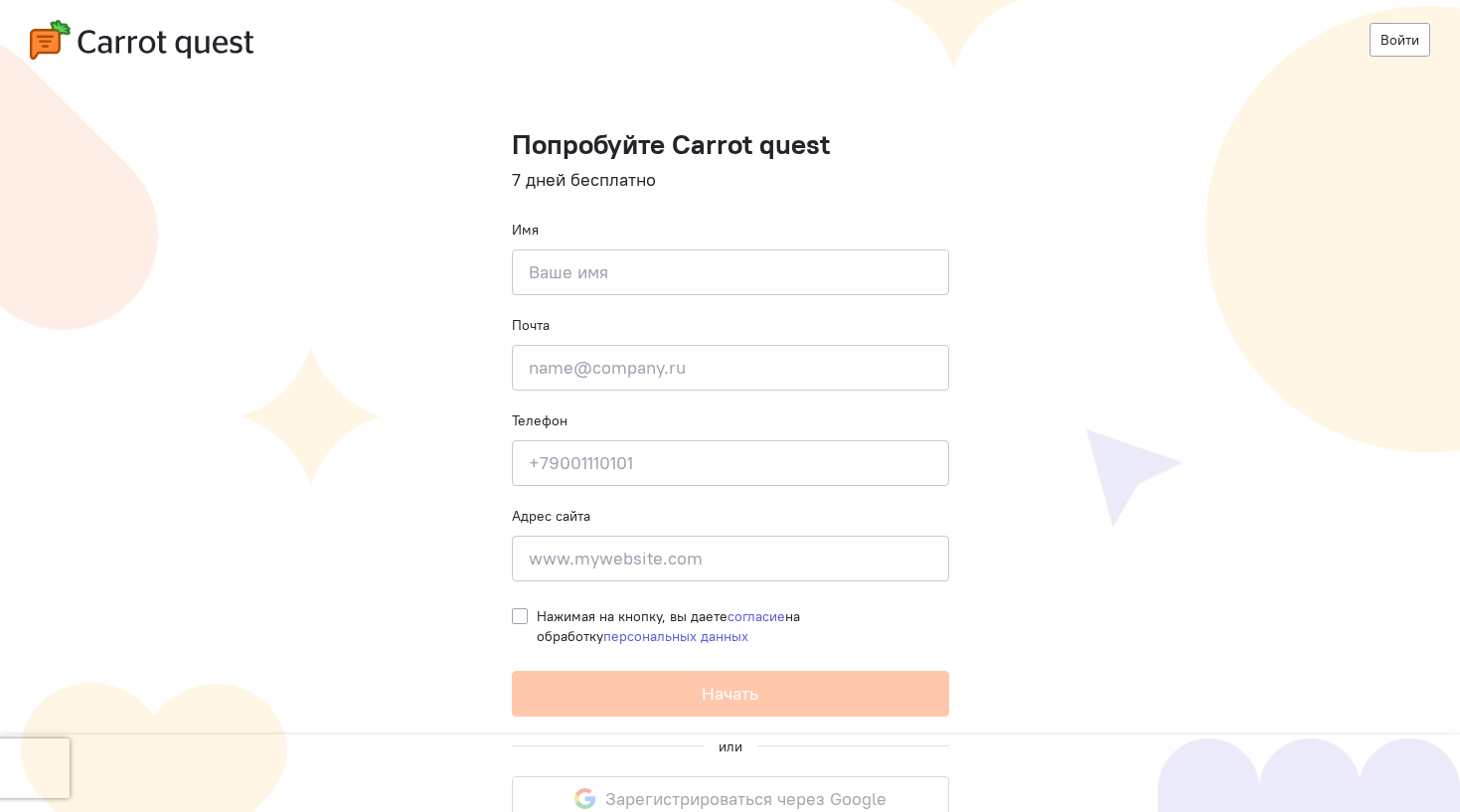 scroll, scrollTop: 0, scrollLeft: 0, axis: both 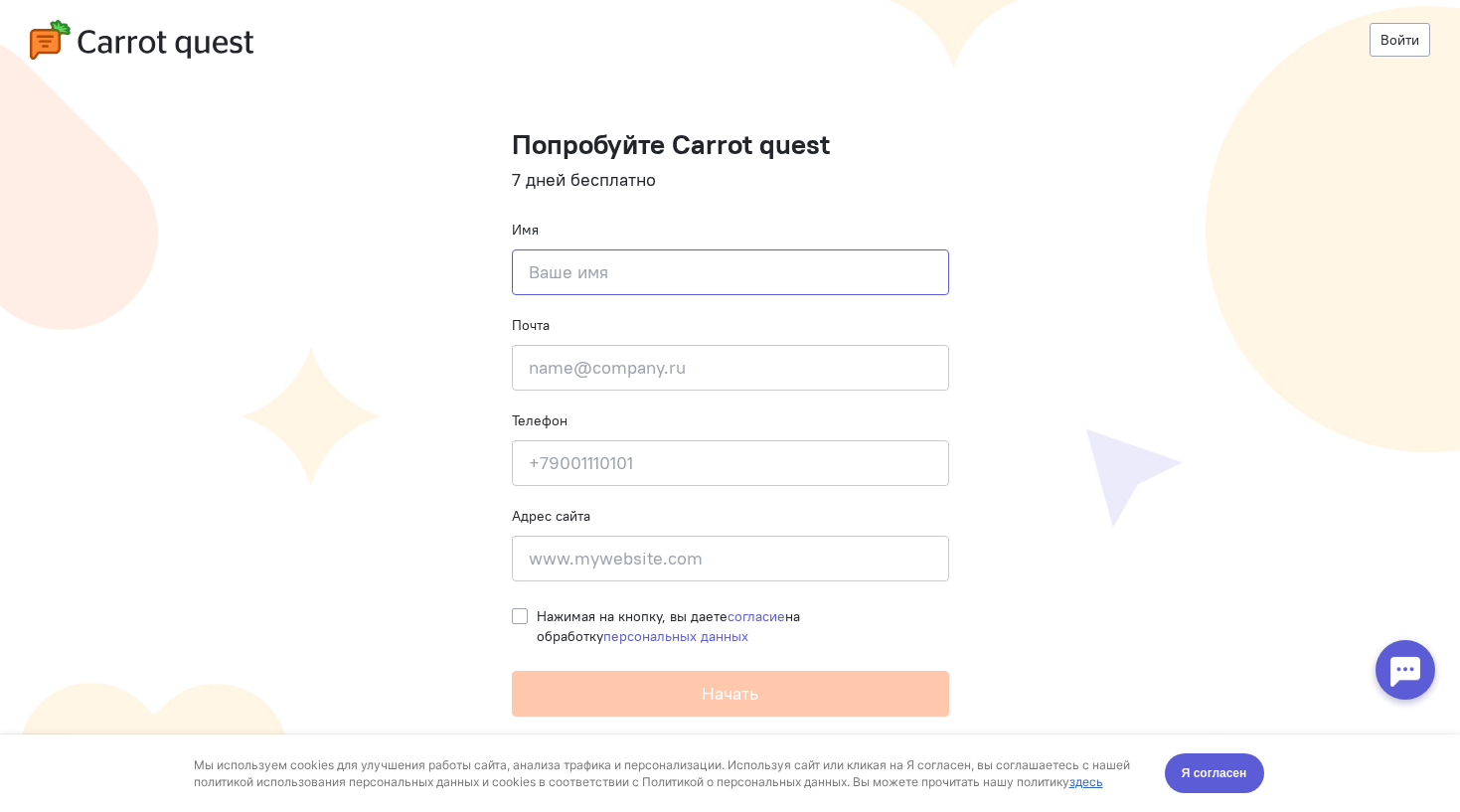 click at bounding box center [730, 272] 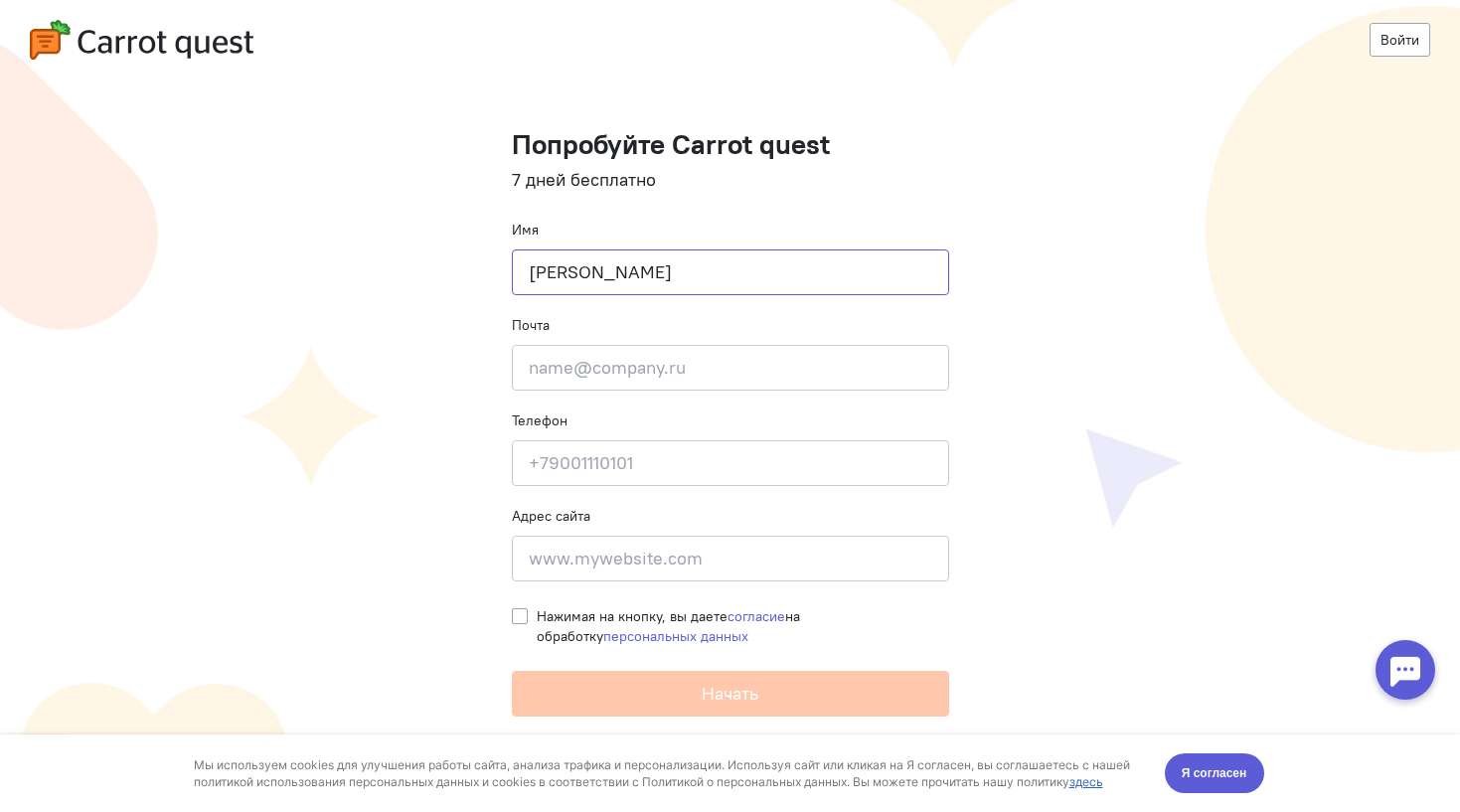 type on "Екатерина" 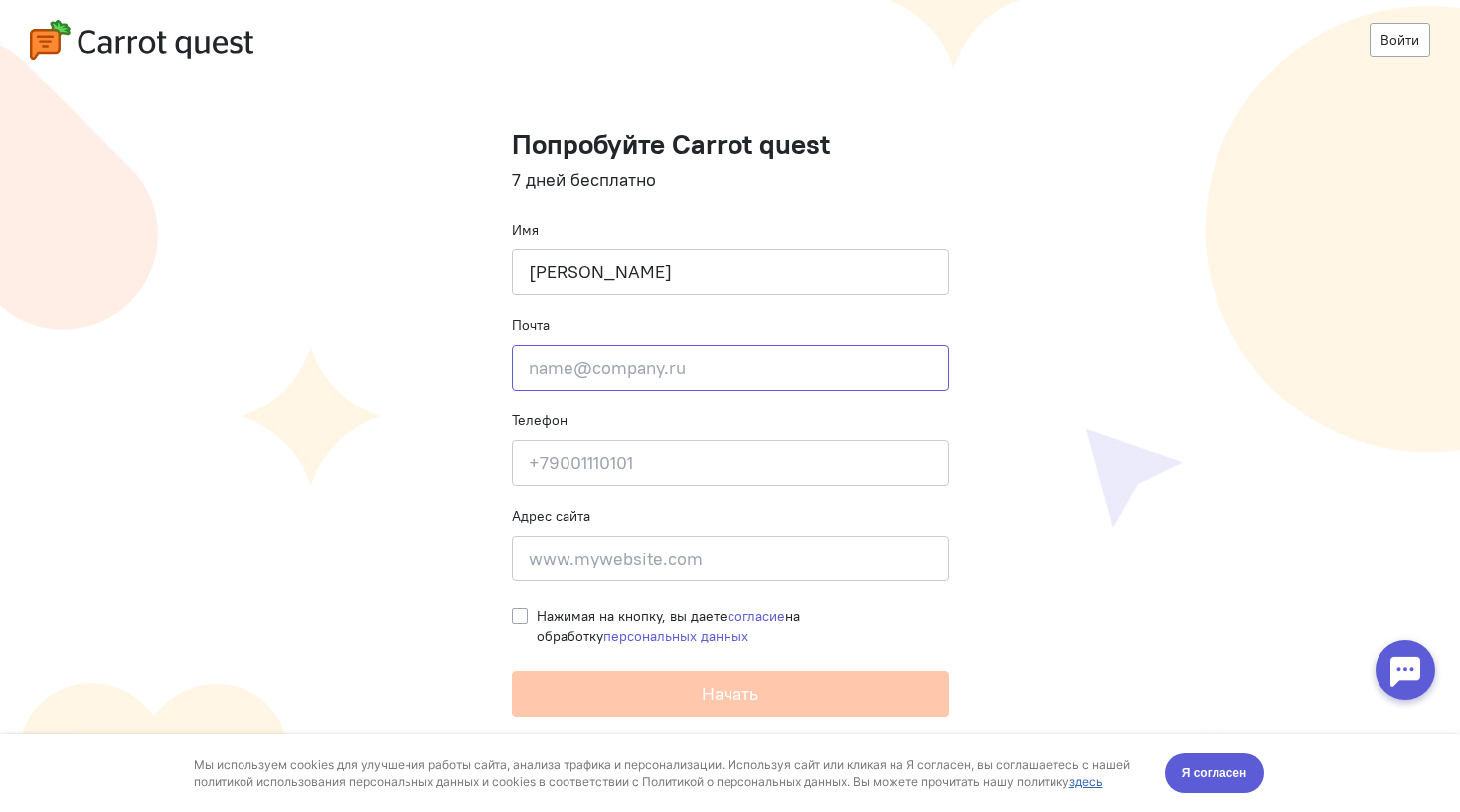 click 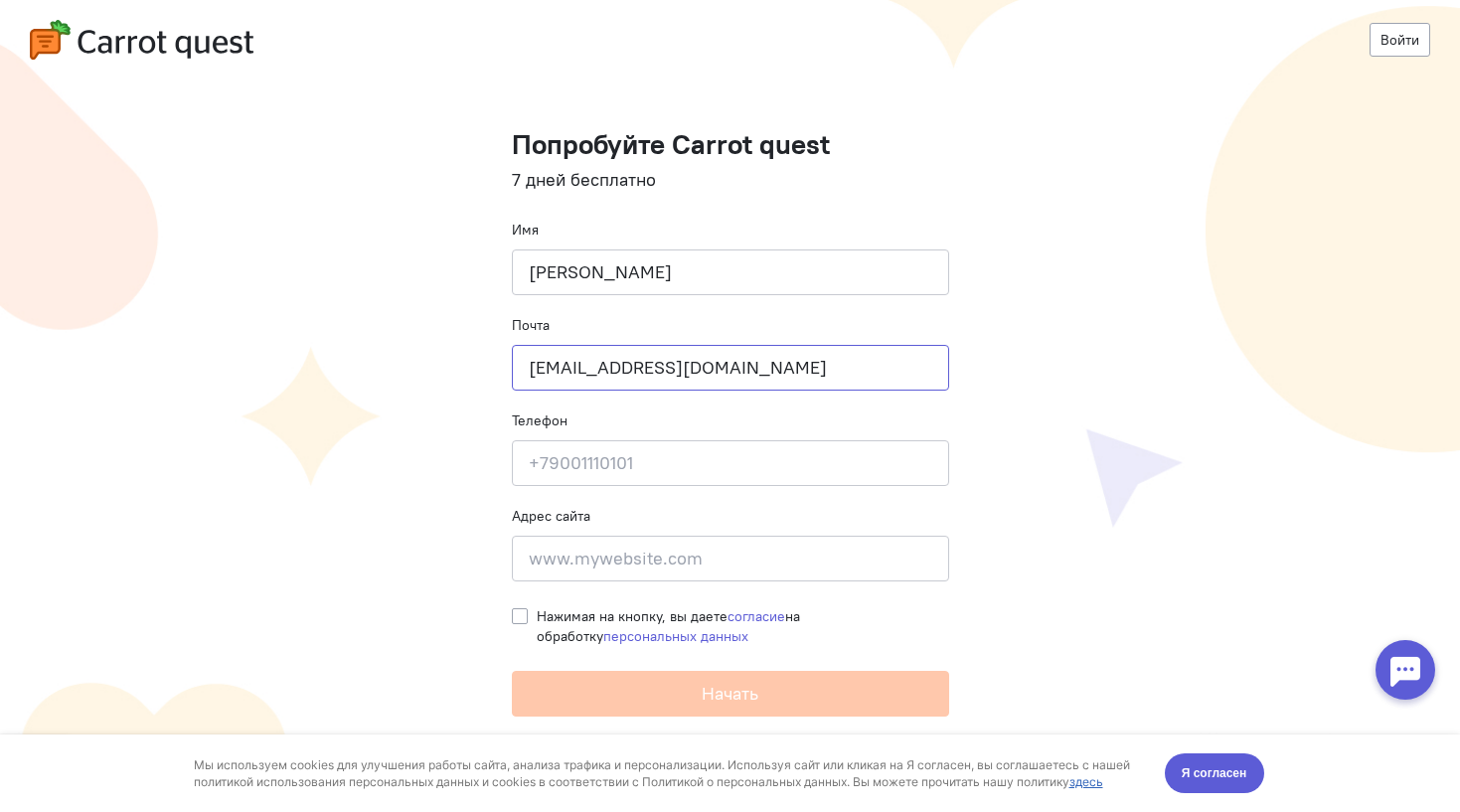 type on "mofficespace.rsm@gmail.com" 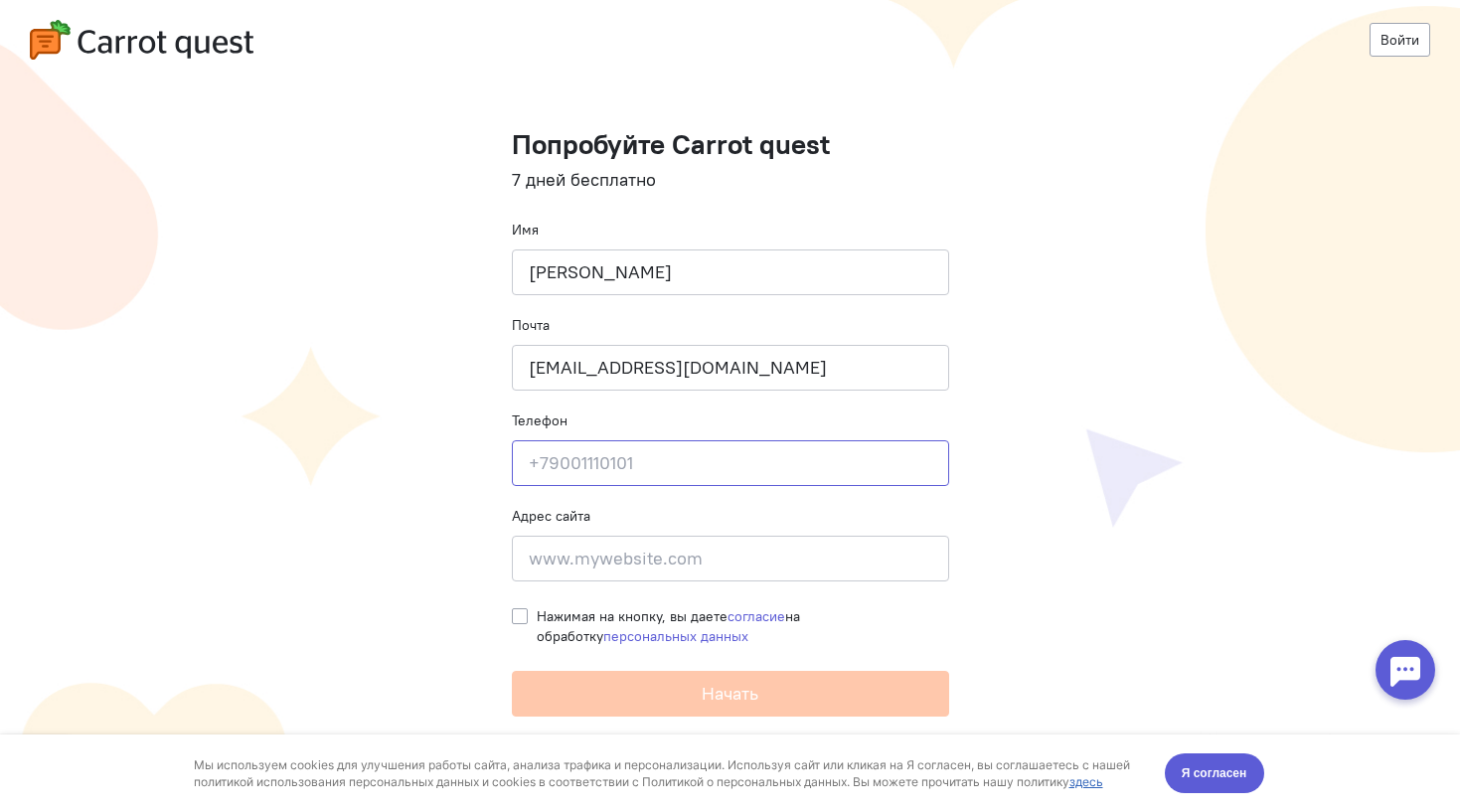 click 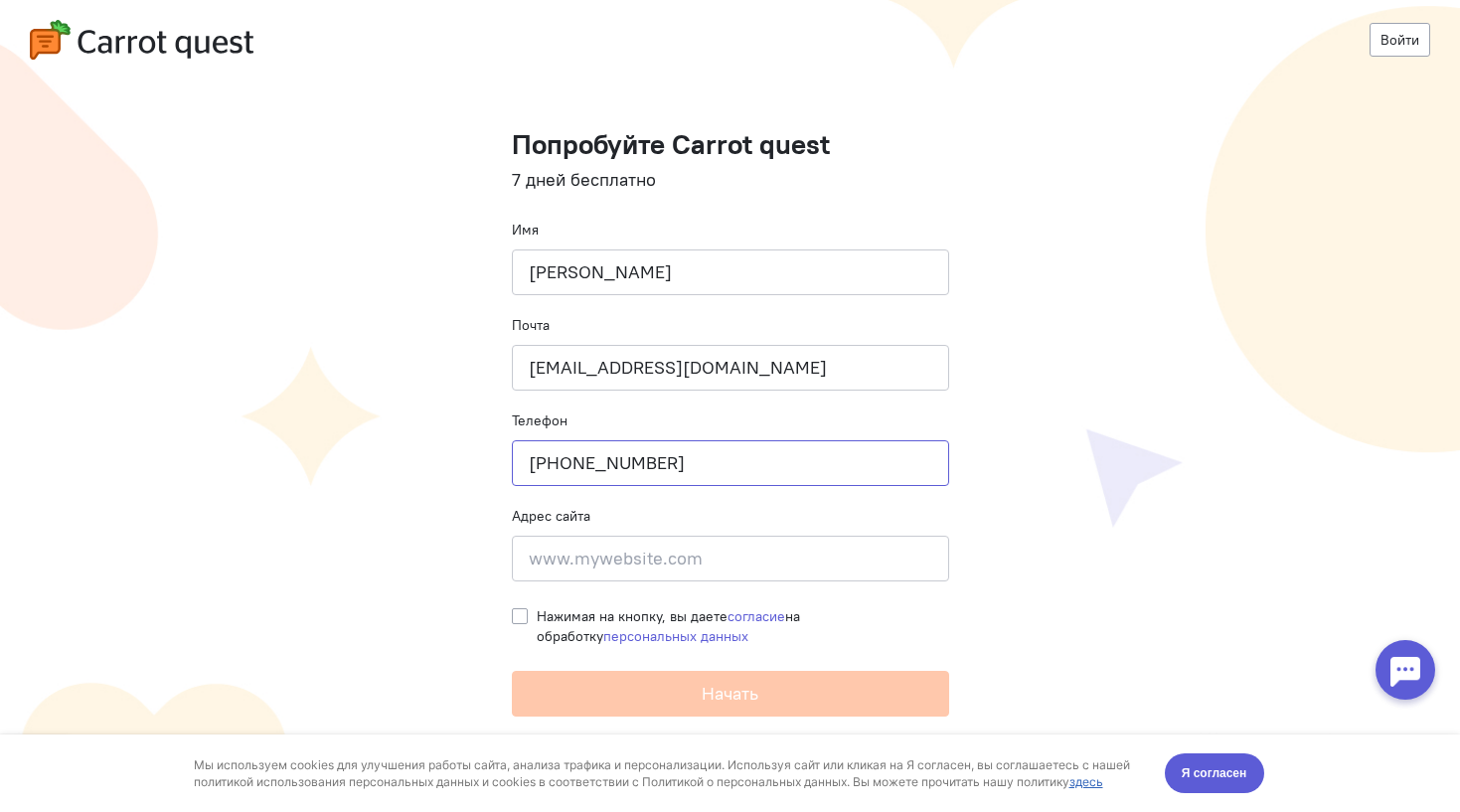 type on "+79120055505" 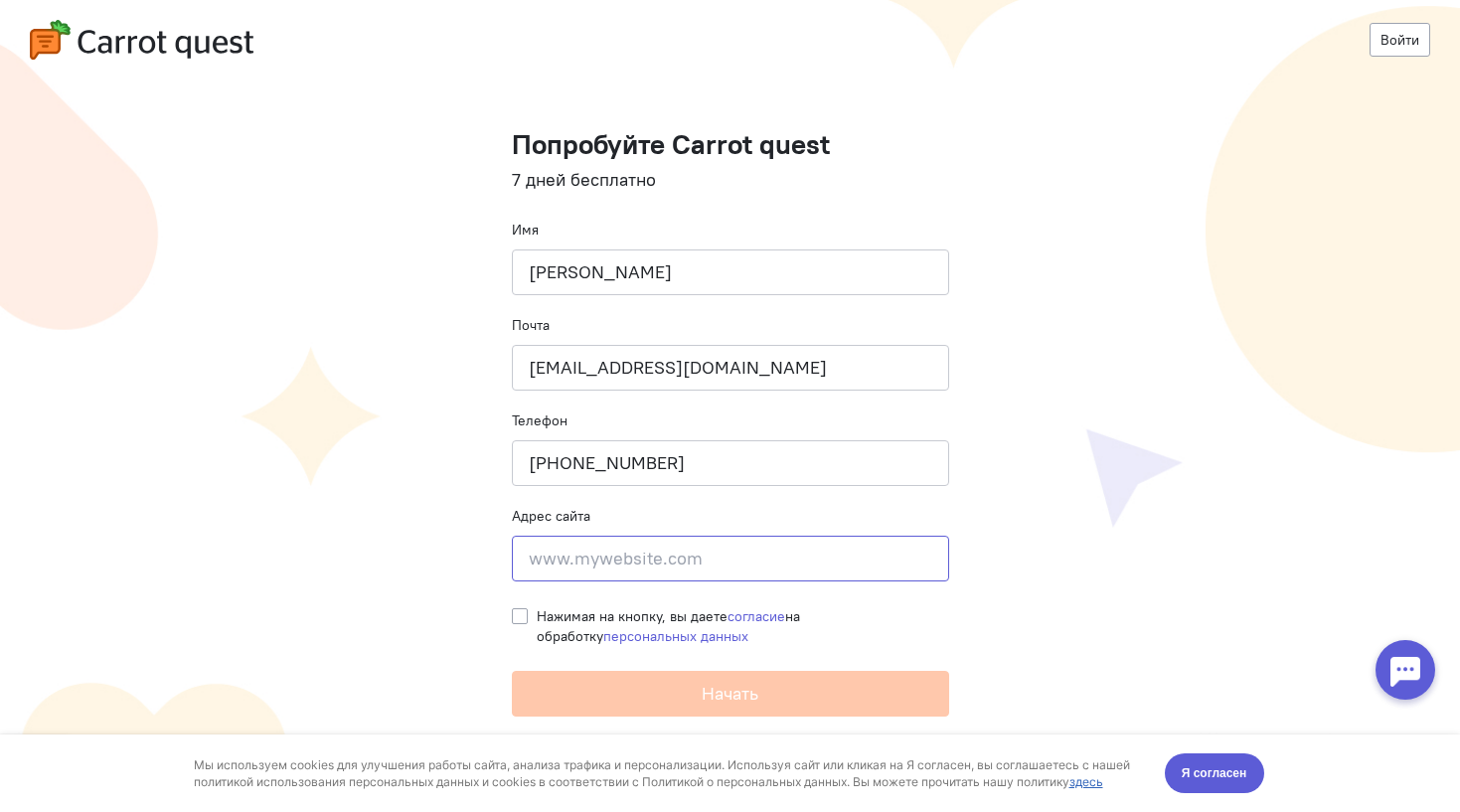 click 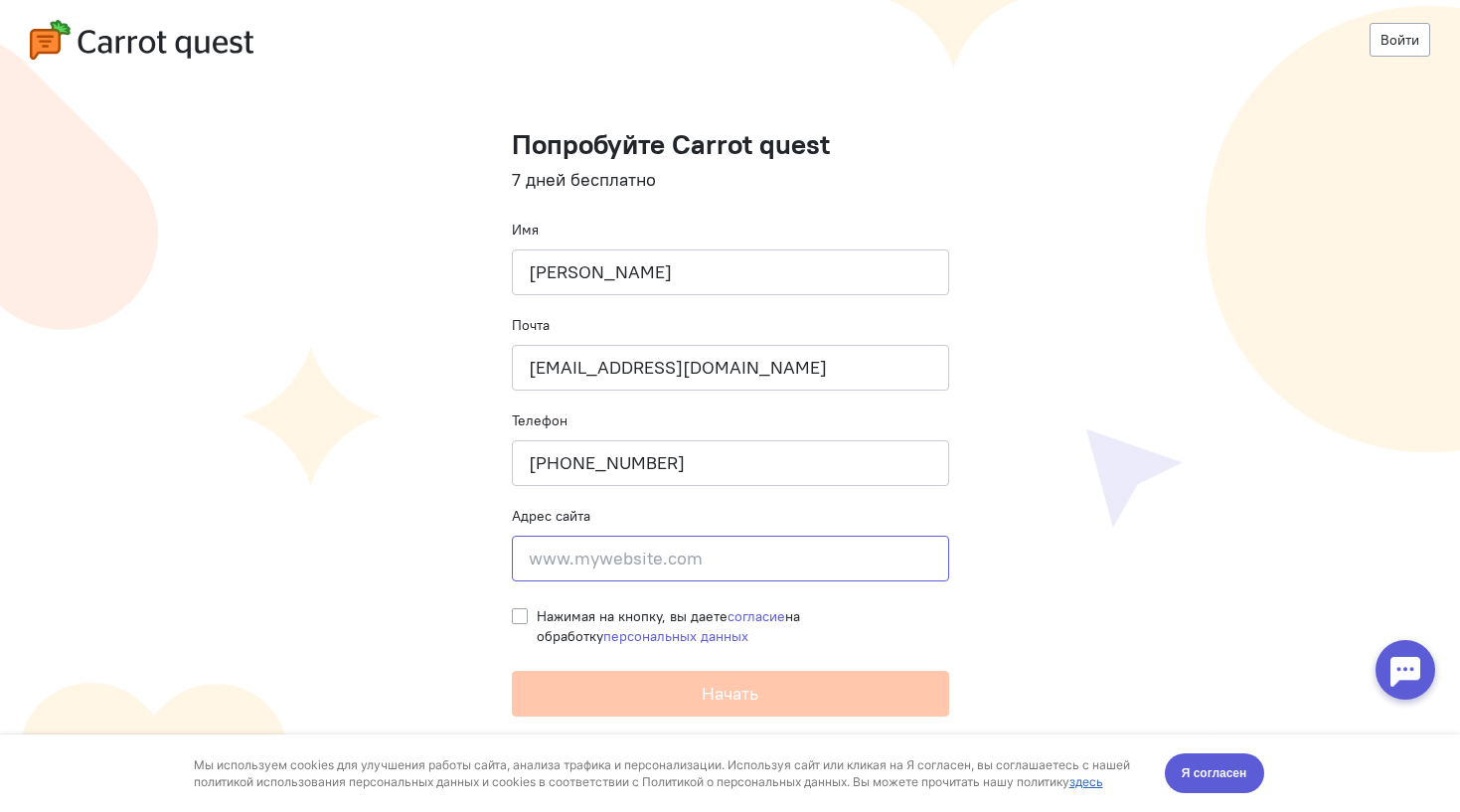 paste on "http://m-officespace.ru" 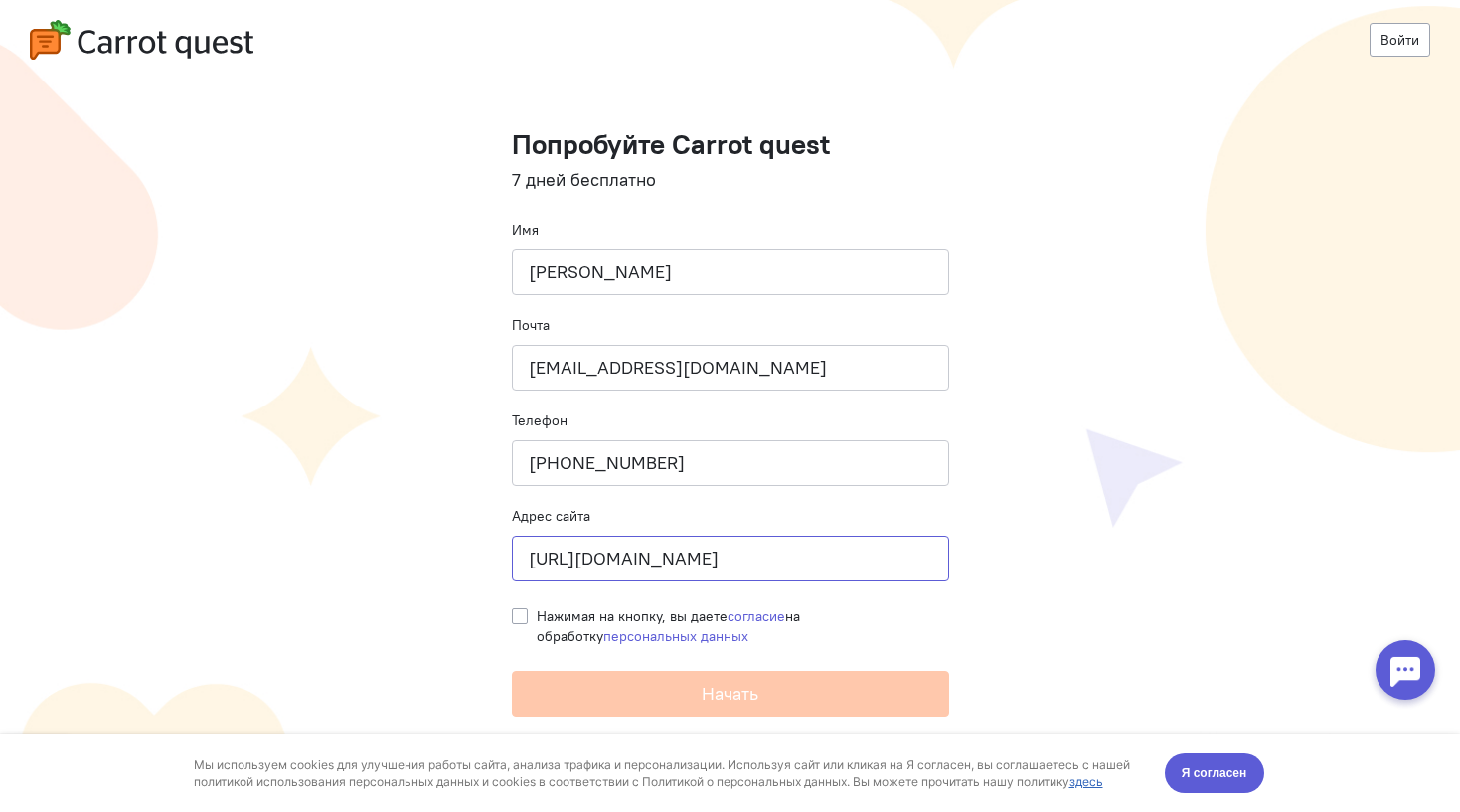 type on "http://m-officespace.ru" 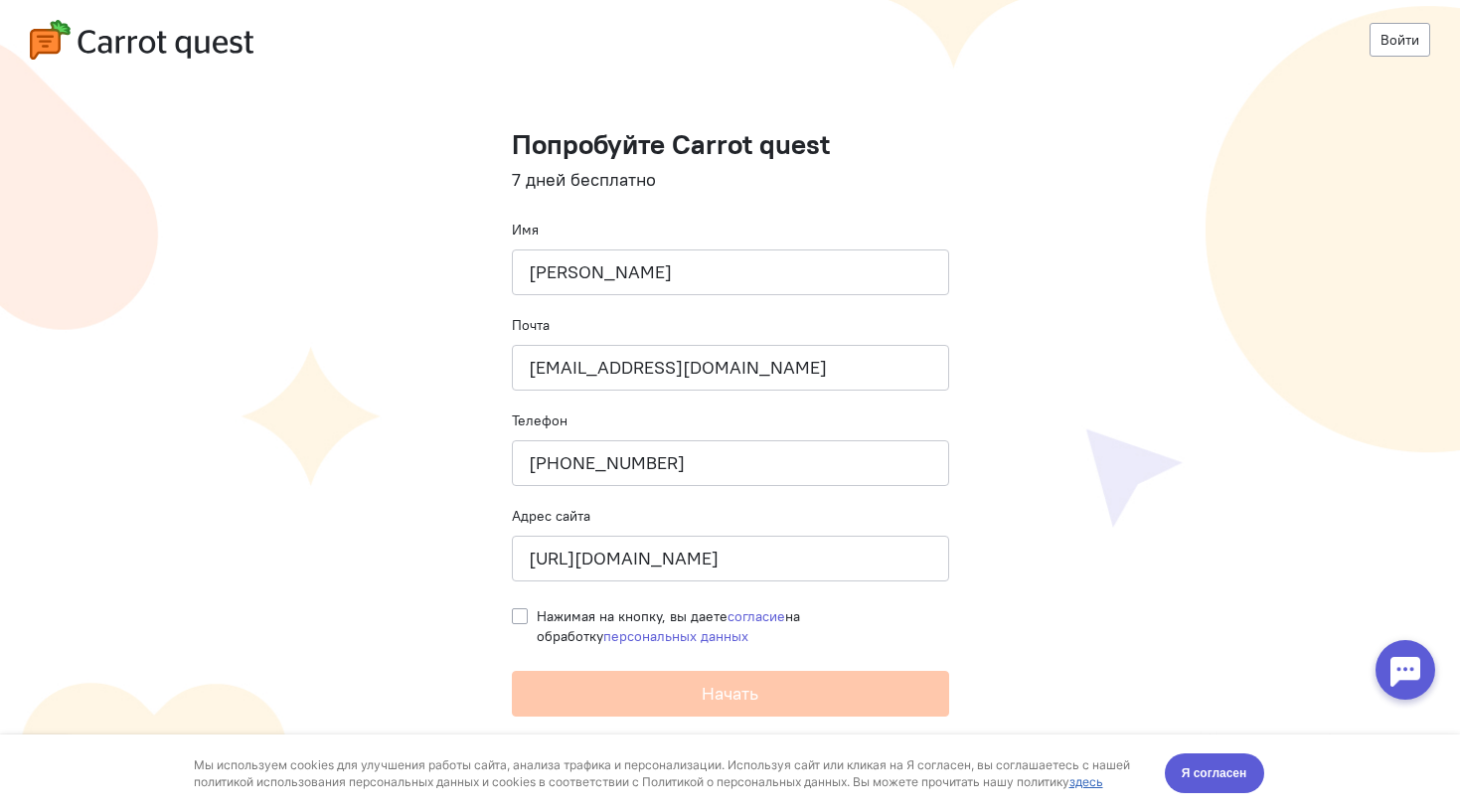 click on "Нажимая на кнопку, вы даете  согласие  на обработку  персональных данных" at bounding box center (742, 626) 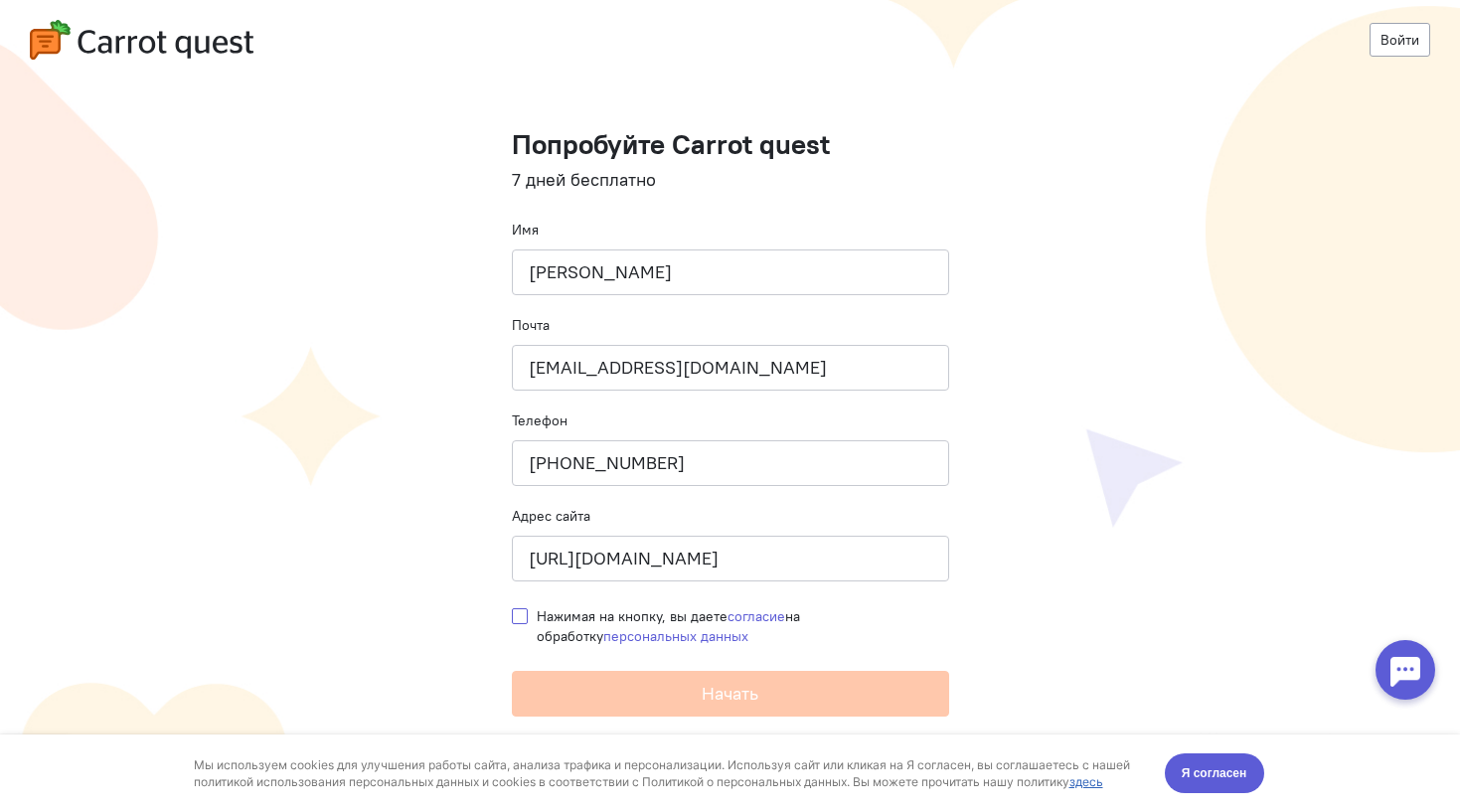 click on "Нажимая на кнопку, вы даете  согласие  на обработку  персональных данных" at bounding box center [520, 615] 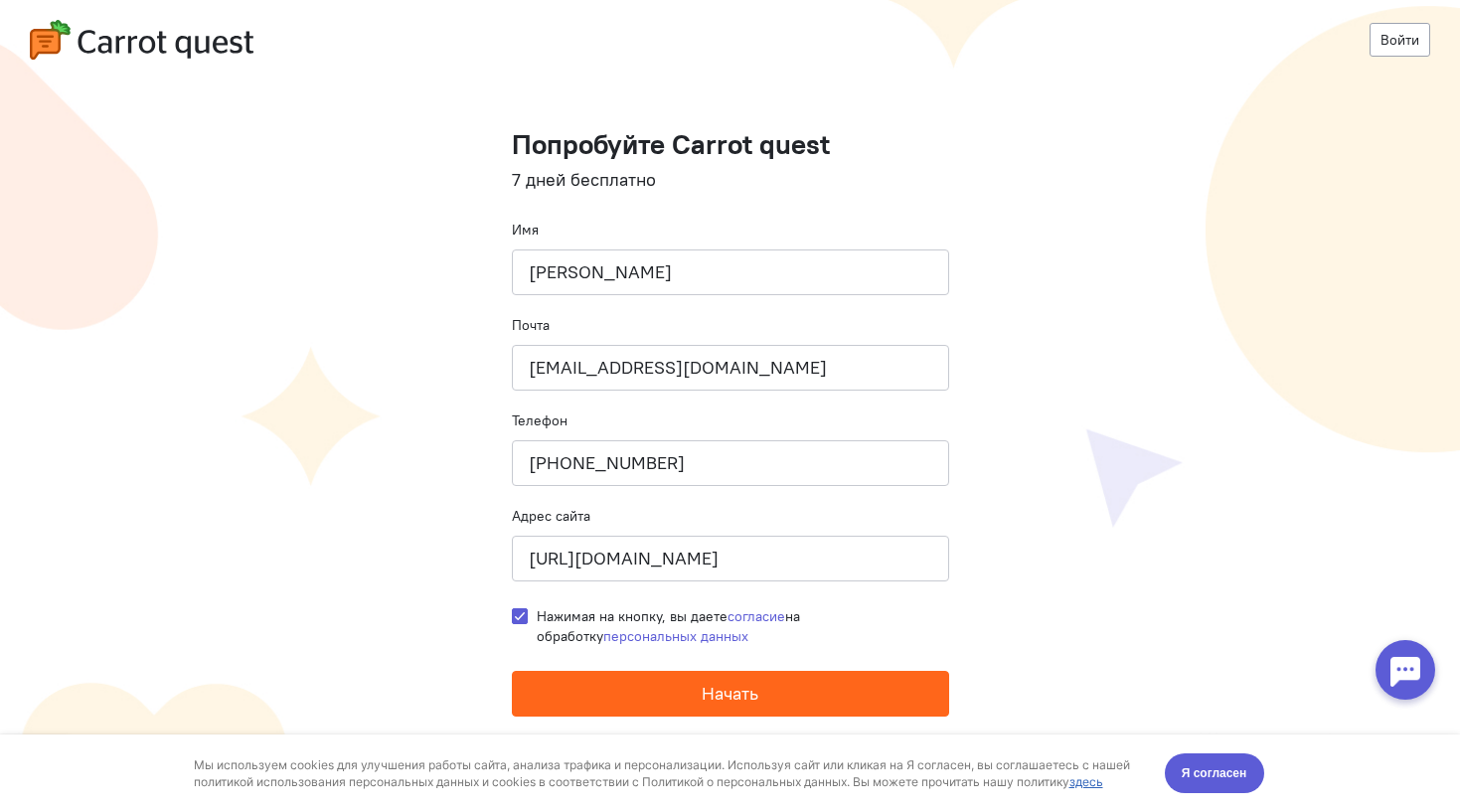 click on "Начать" at bounding box center (730, 694) 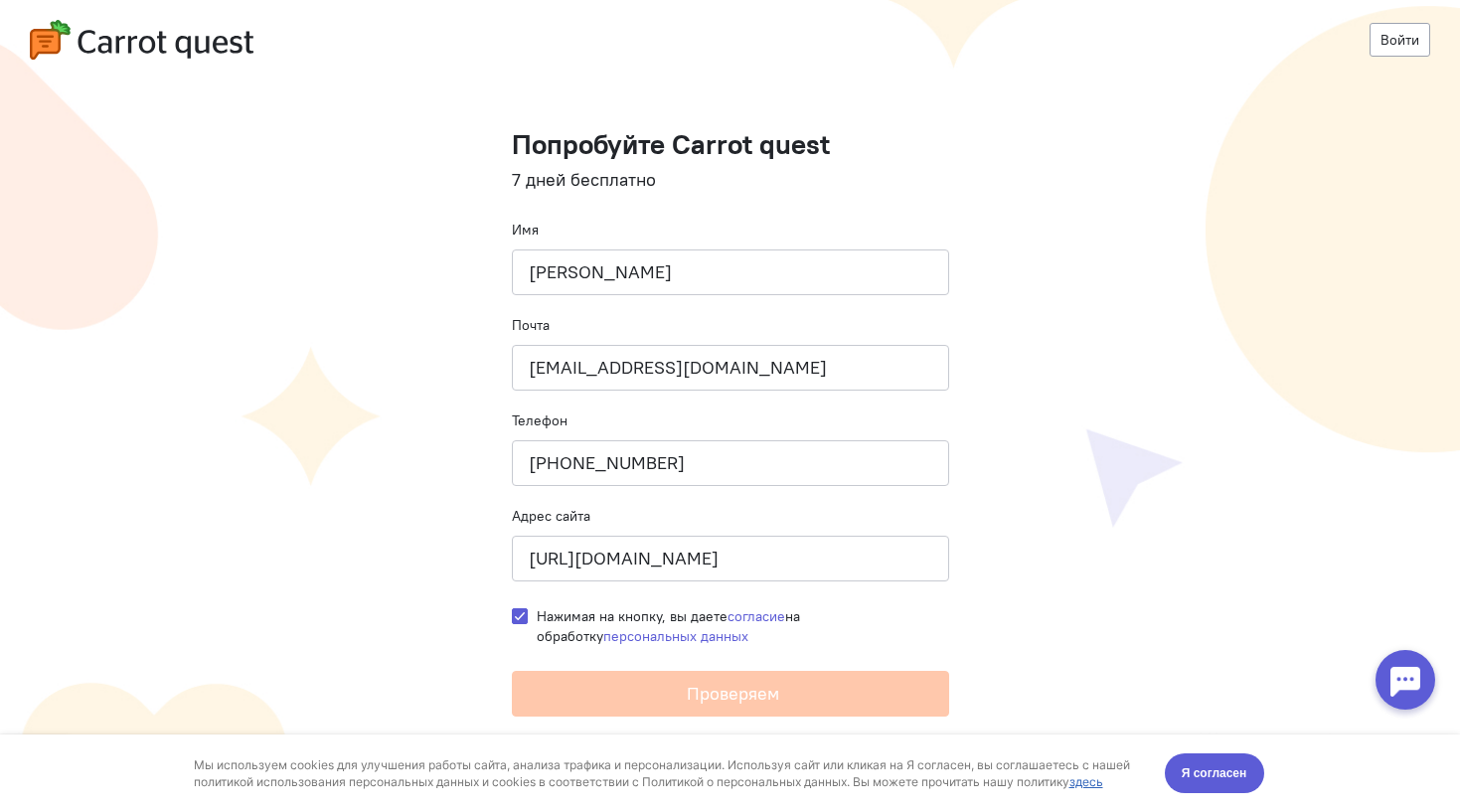 scroll, scrollTop: 0, scrollLeft: 0, axis: both 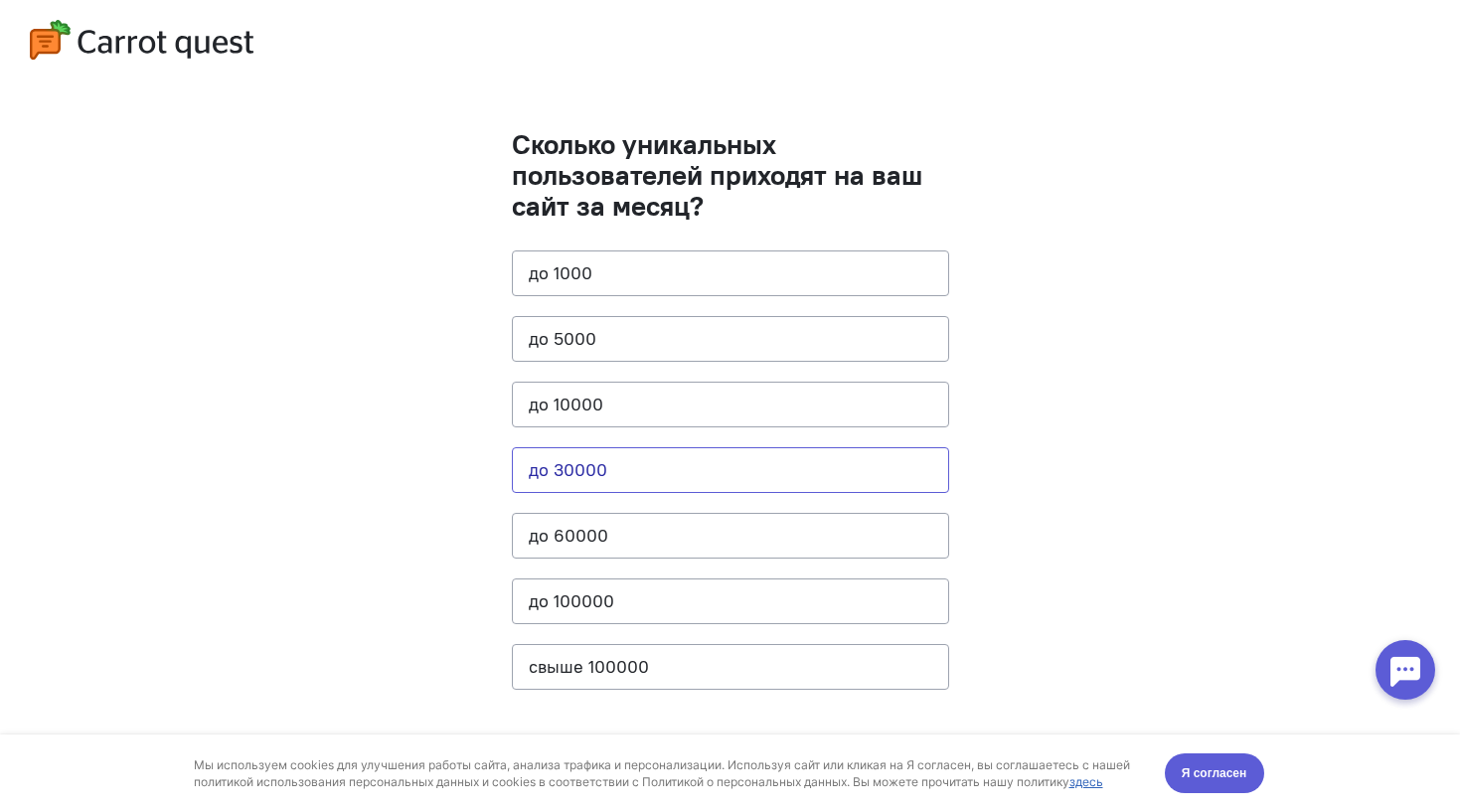 click on "до 30000" at bounding box center [730, 470] 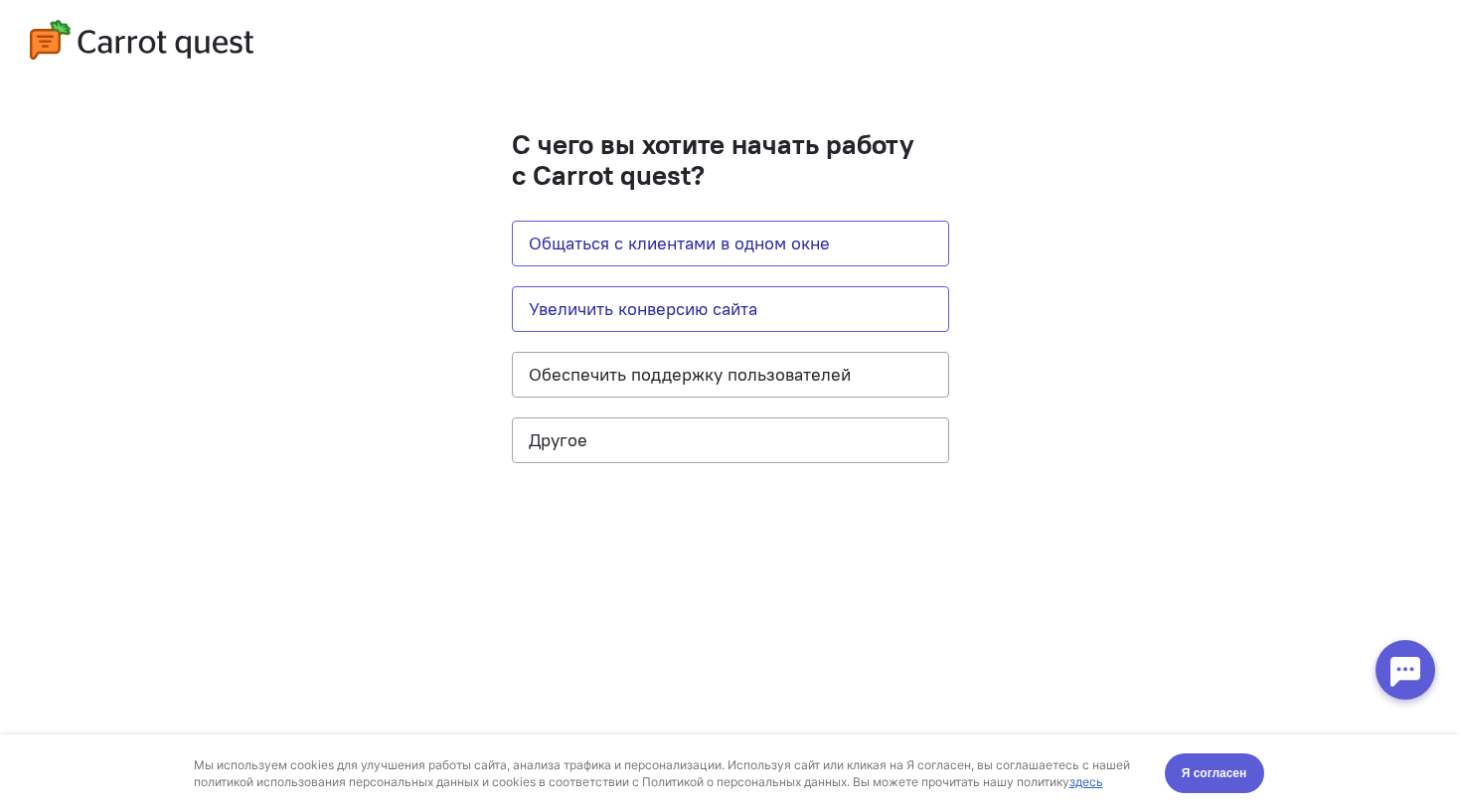 drag, startPoint x: 895, startPoint y: 249, endPoint x: 895, endPoint y: 311, distance: 62 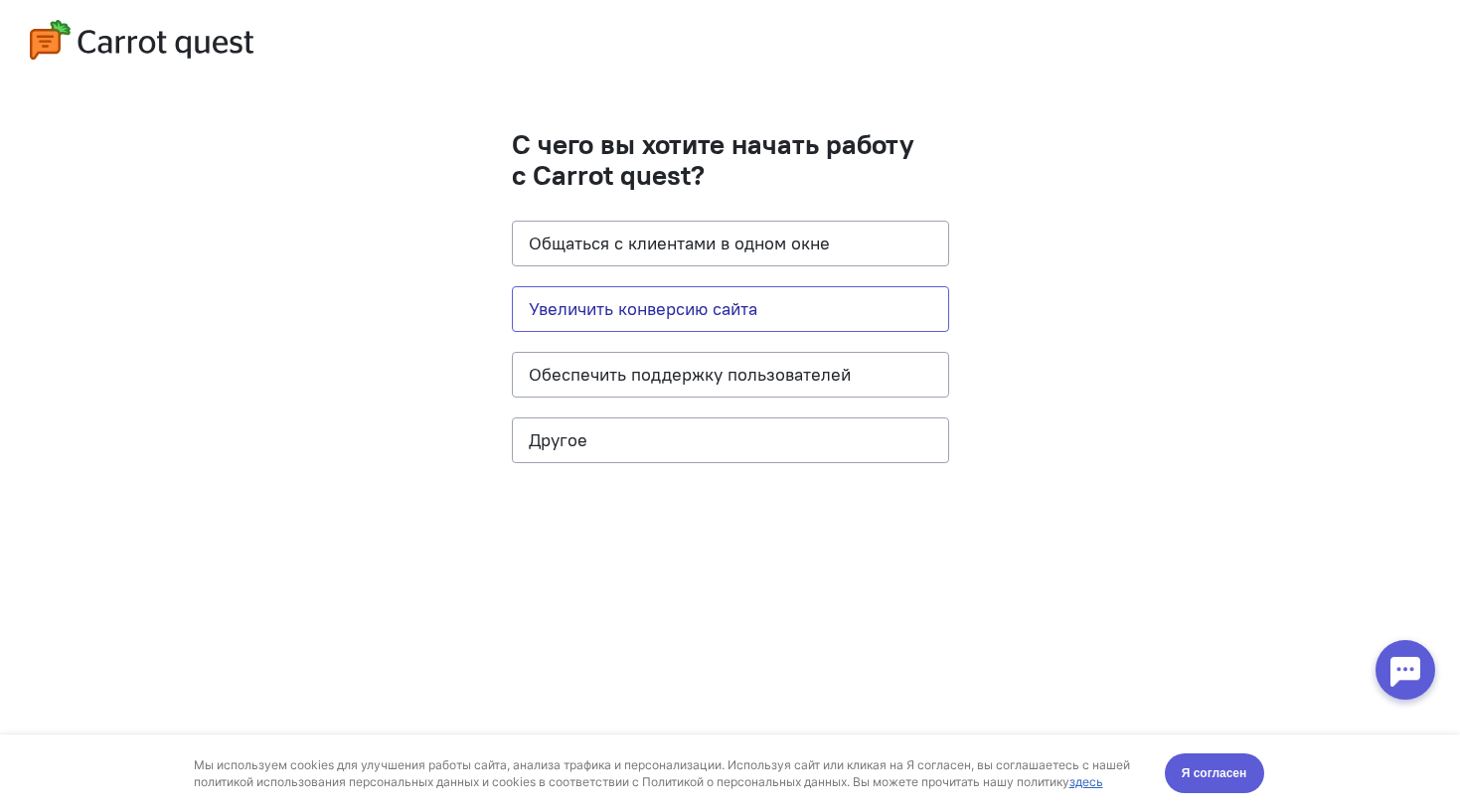 click on "Увеличить конверсию сайта" at bounding box center (730, 309) 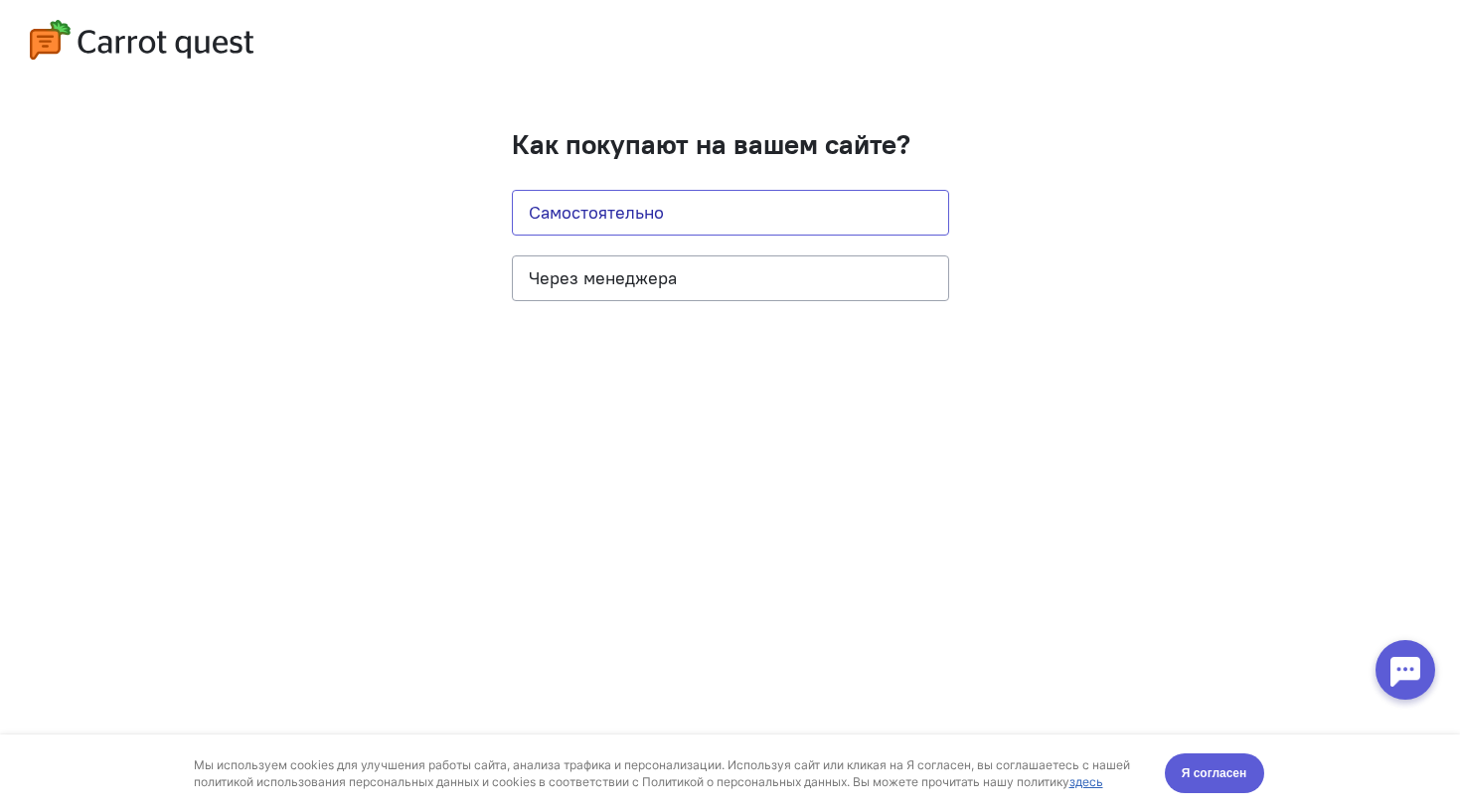 click on "Самостоятельно" at bounding box center (730, 213) 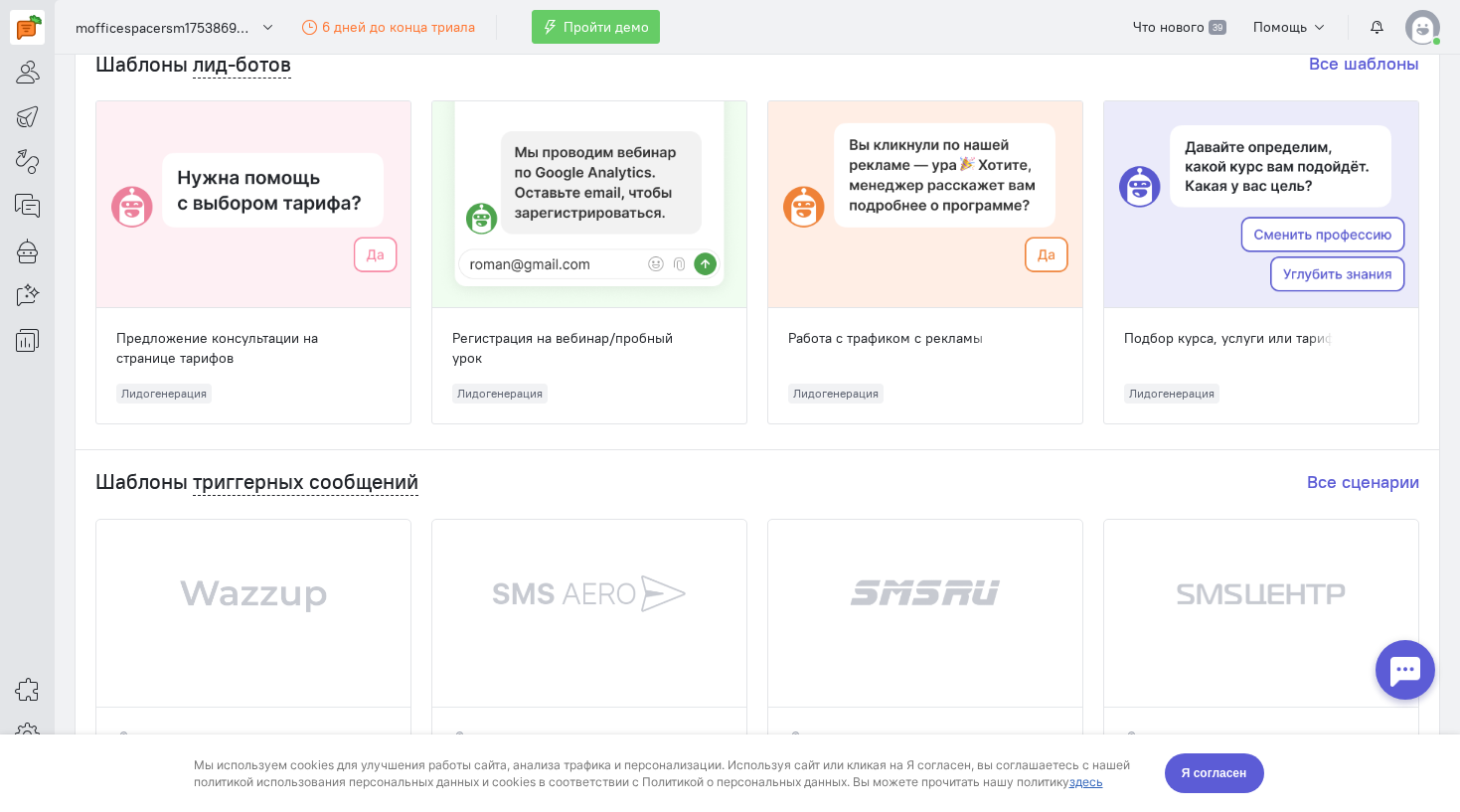 scroll, scrollTop: 0, scrollLeft: 0, axis: both 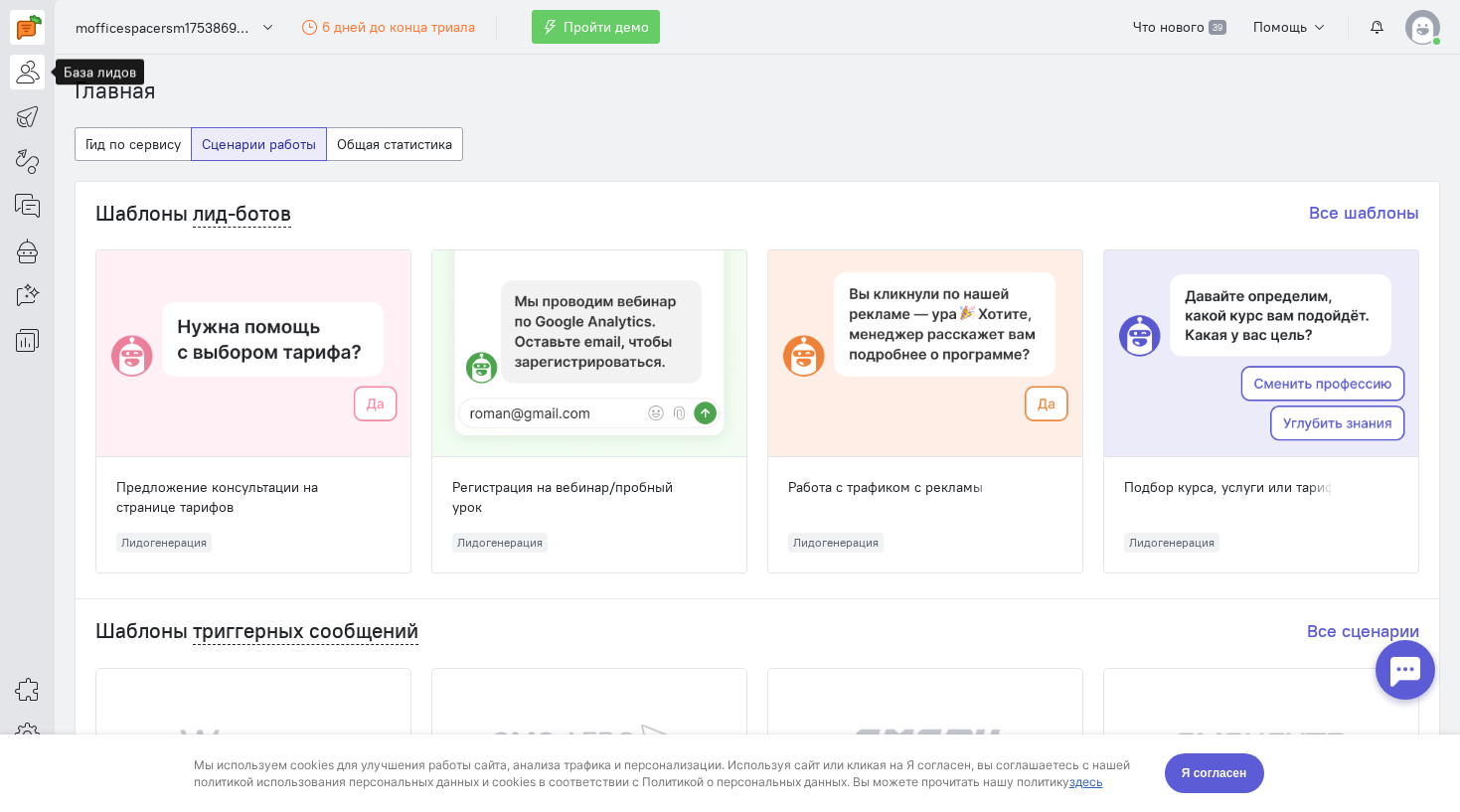 click 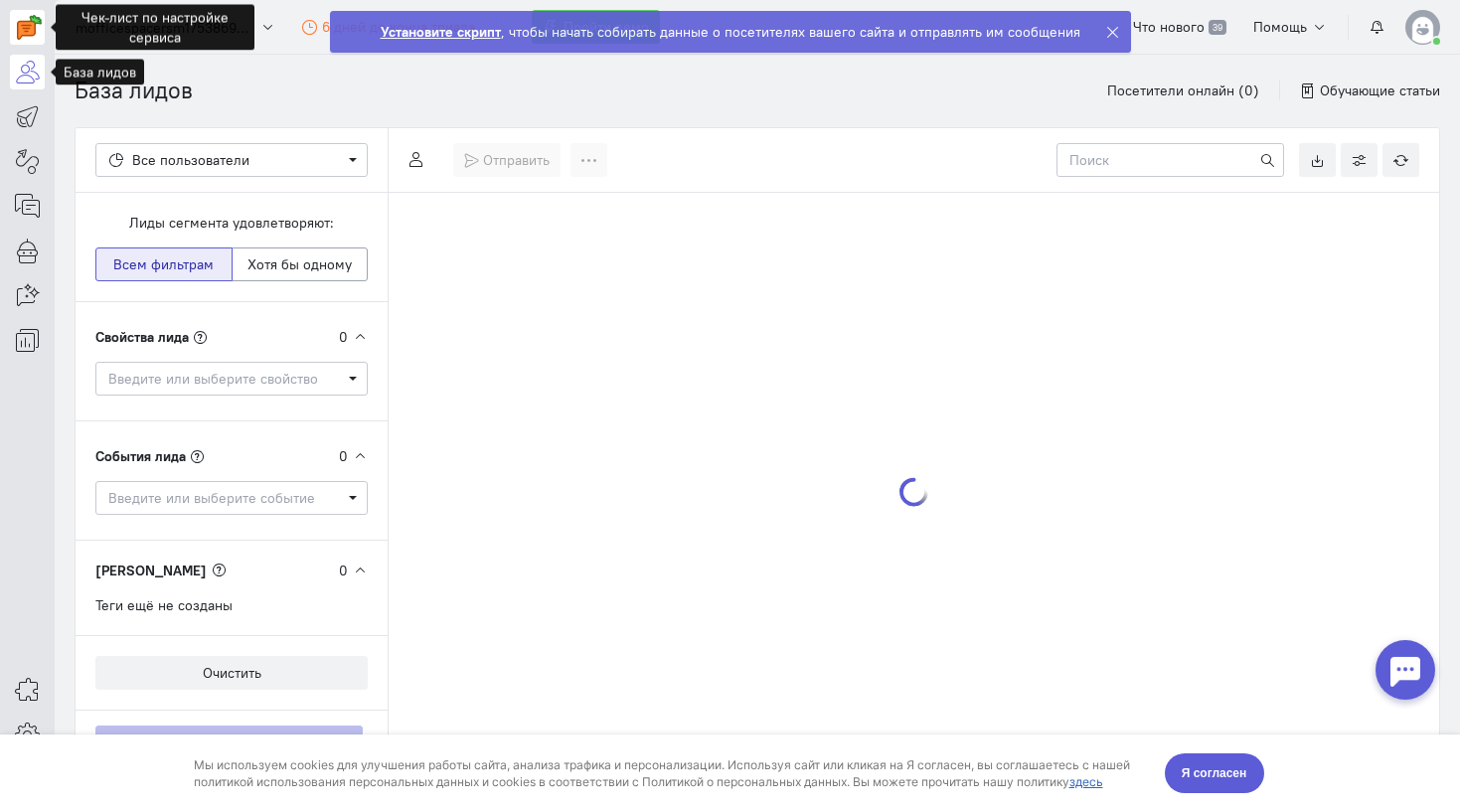 click at bounding box center [29, 27] 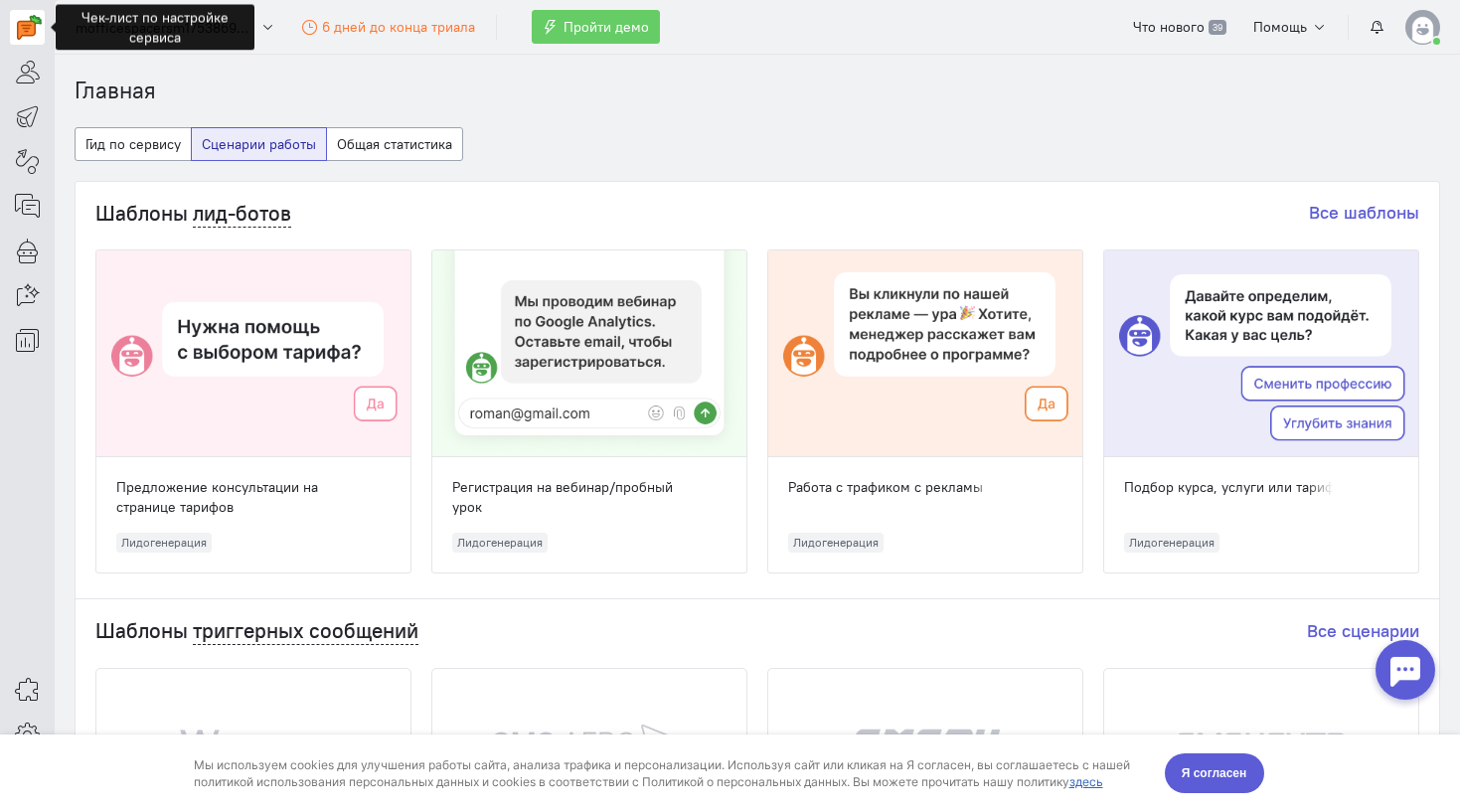 click on "Главная
Гид по сервису
Сценарии работы
Общая статистика
Шаблоны
лид-ботов
Все шаблоны
Предложение консультации на странице тарифов
Лидогенерация
Регистрация на вебинар/пробный урок
Лидогенерация" at bounding box center (757, 433) 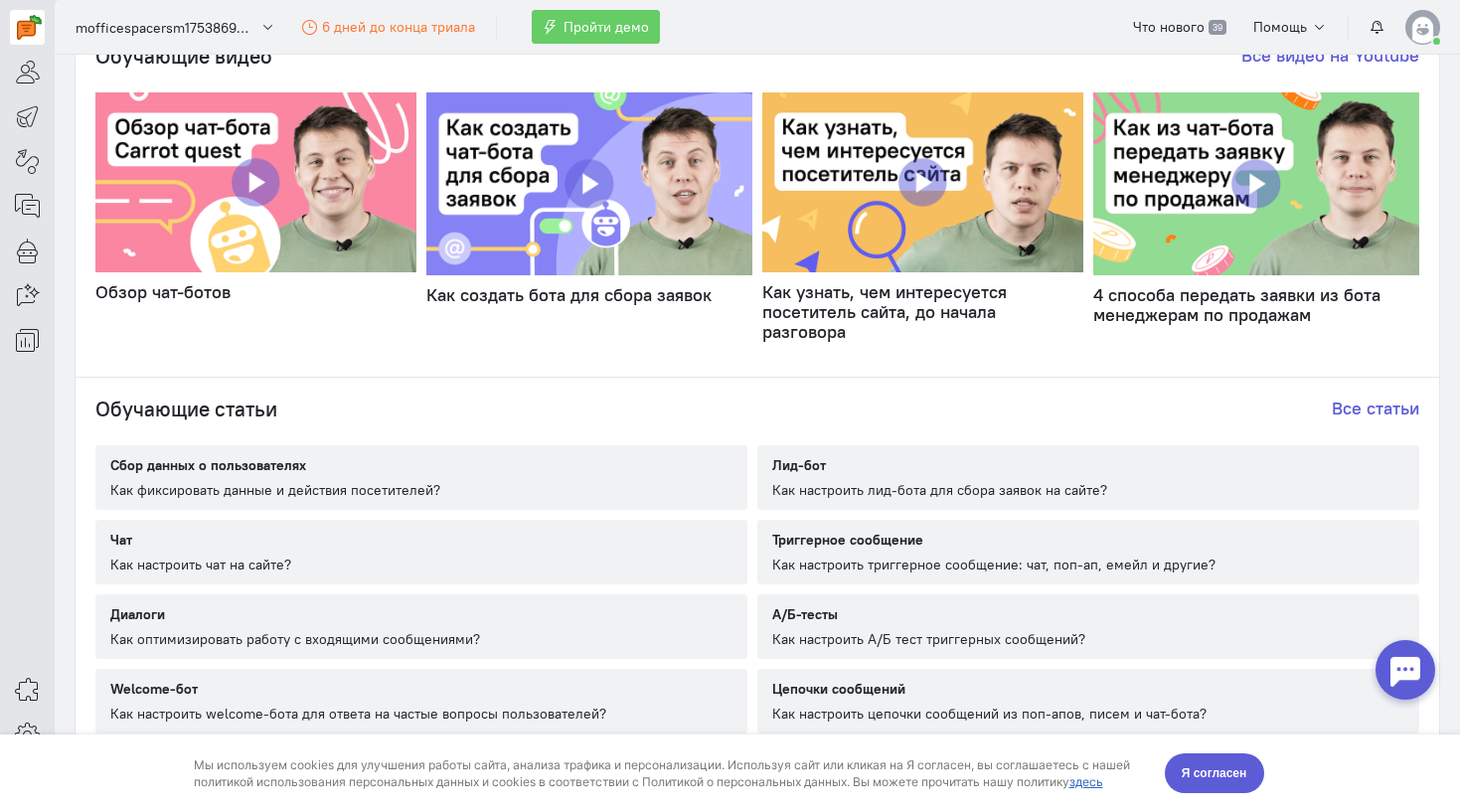 scroll, scrollTop: 1055, scrollLeft: 0, axis: vertical 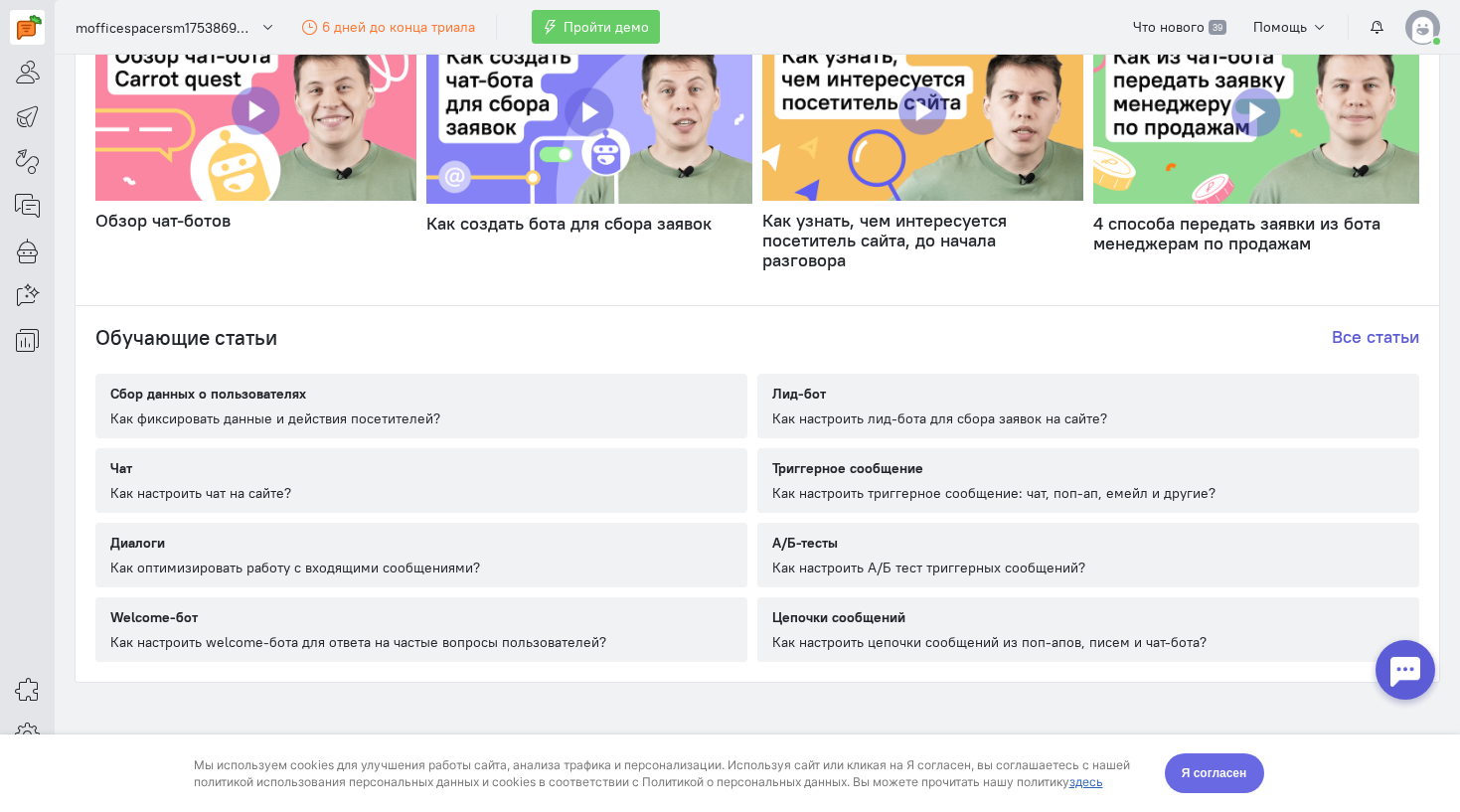 click on "Я согласен" at bounding box center (1215, 773) 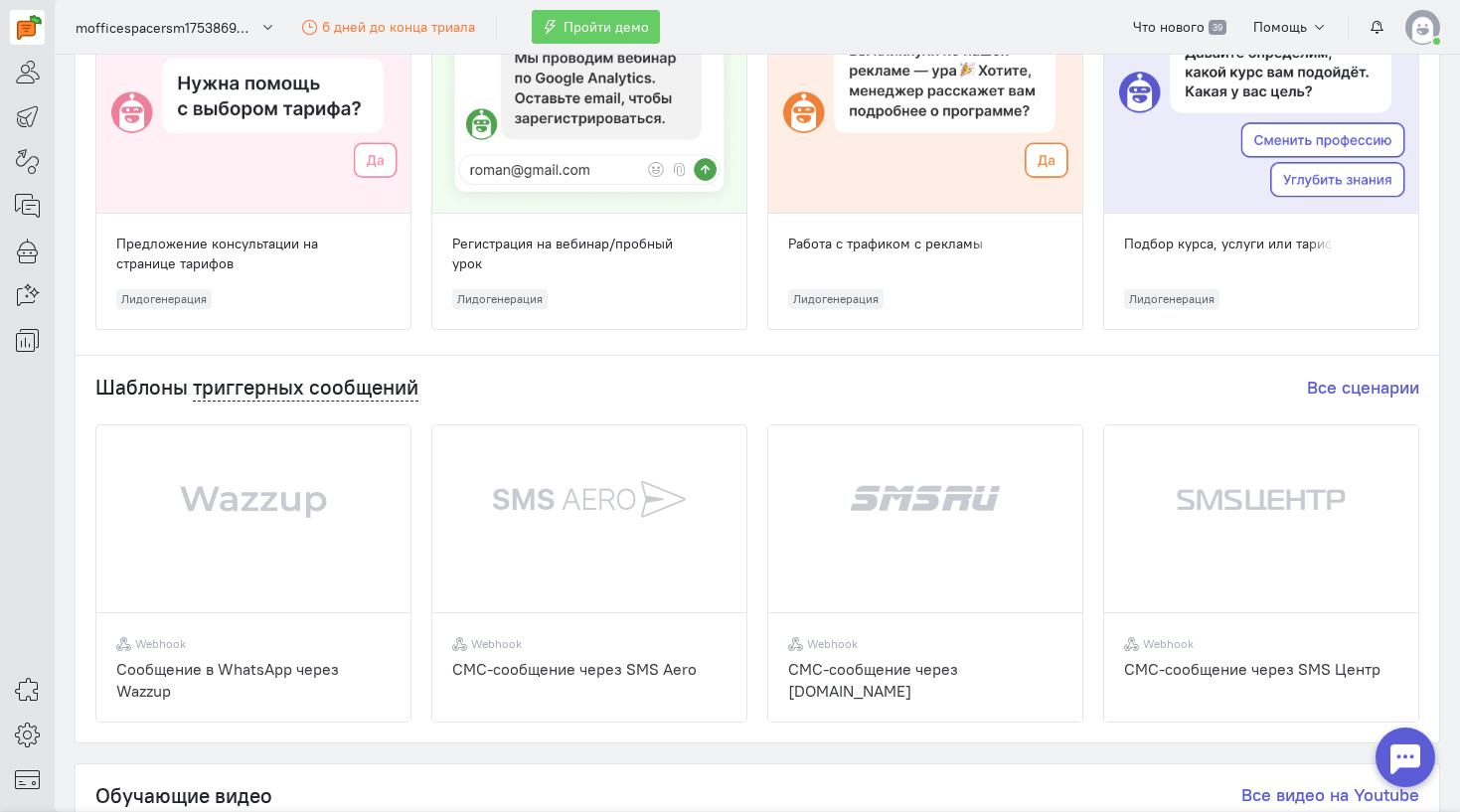 scroll, scrollTop: 0, scrollLeft: 0, axis: both 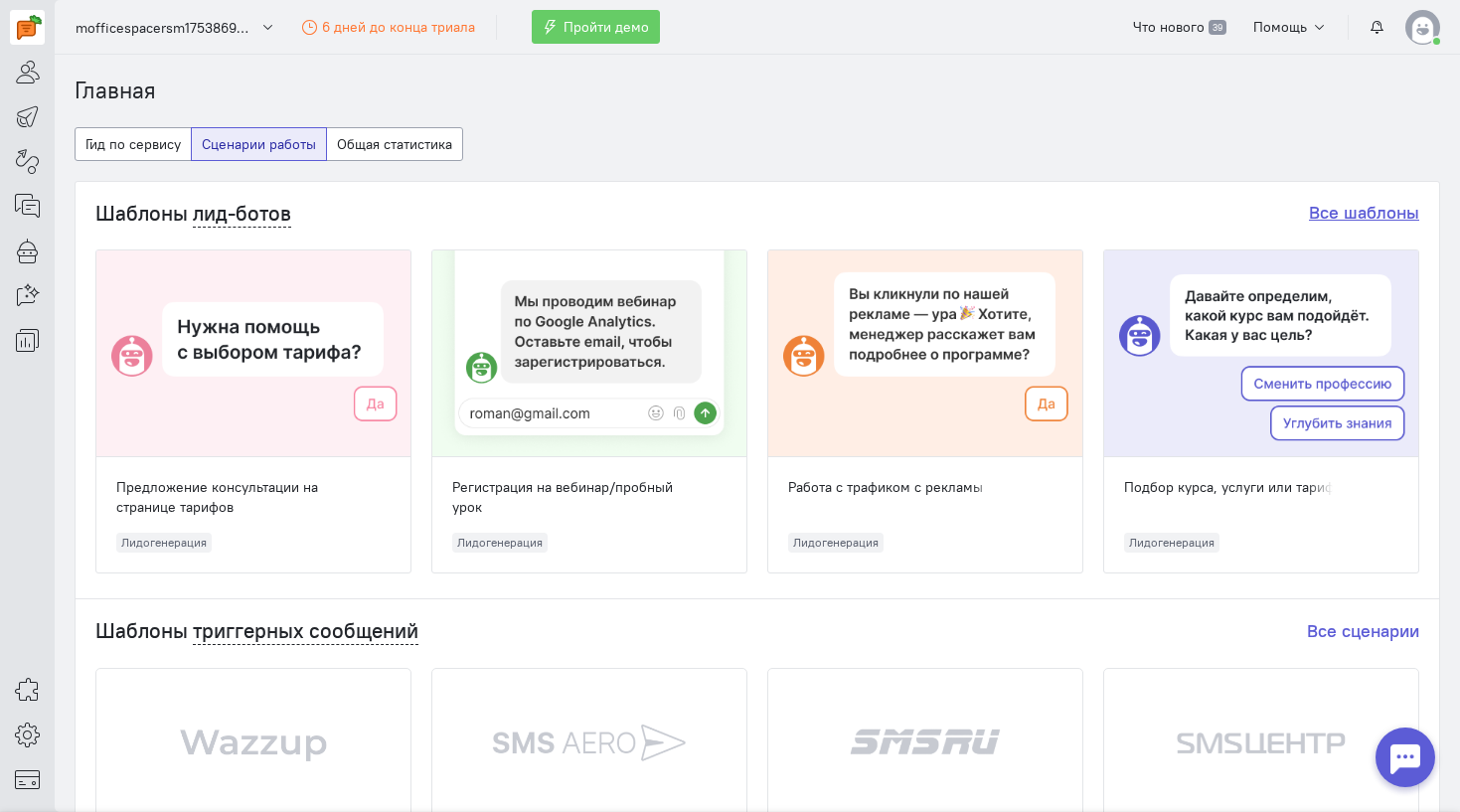 click on "Все шаблоны" at bounding box center (1364, 212) 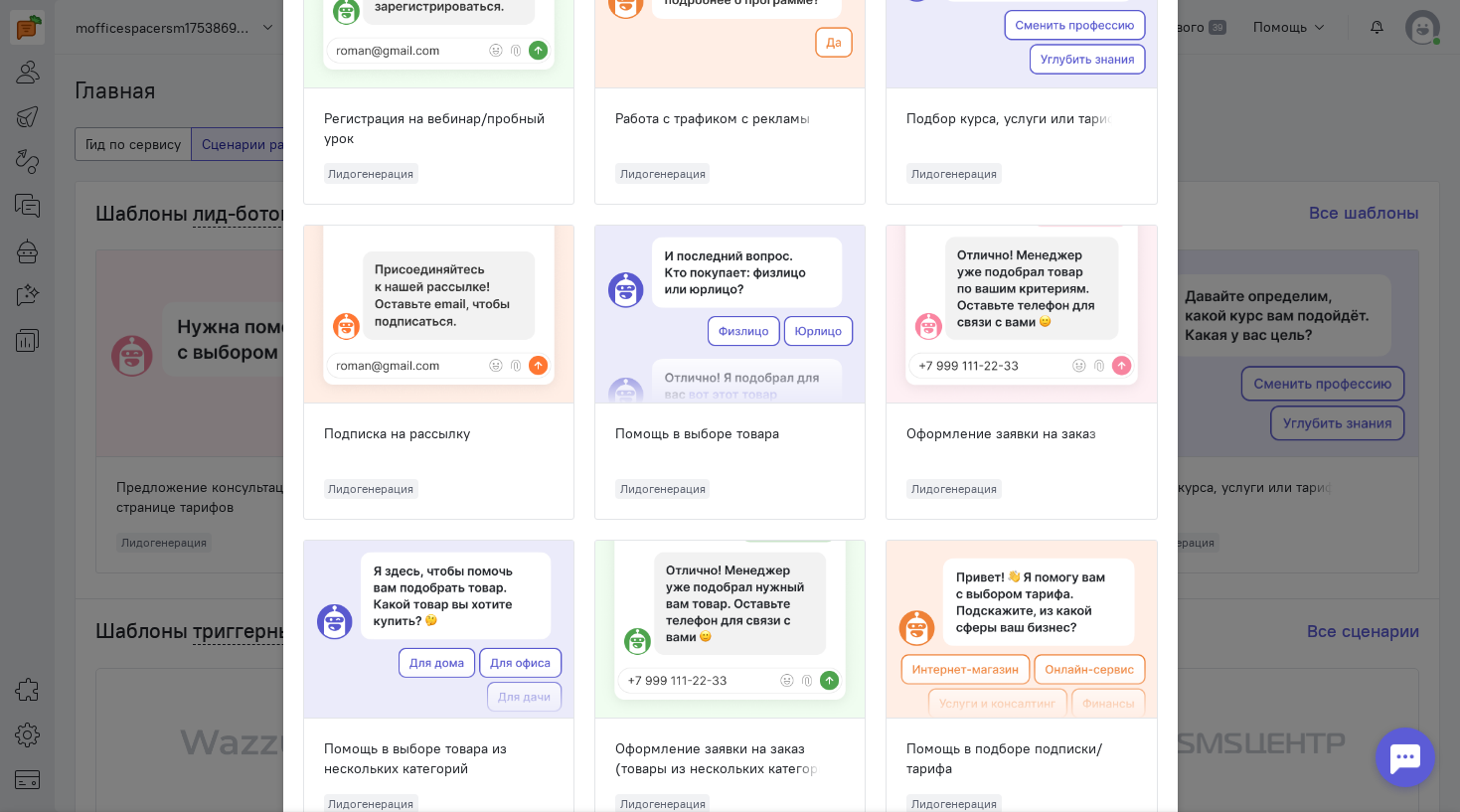 scroll, scrollTop: 0, scrollLeft: 0, axis: both 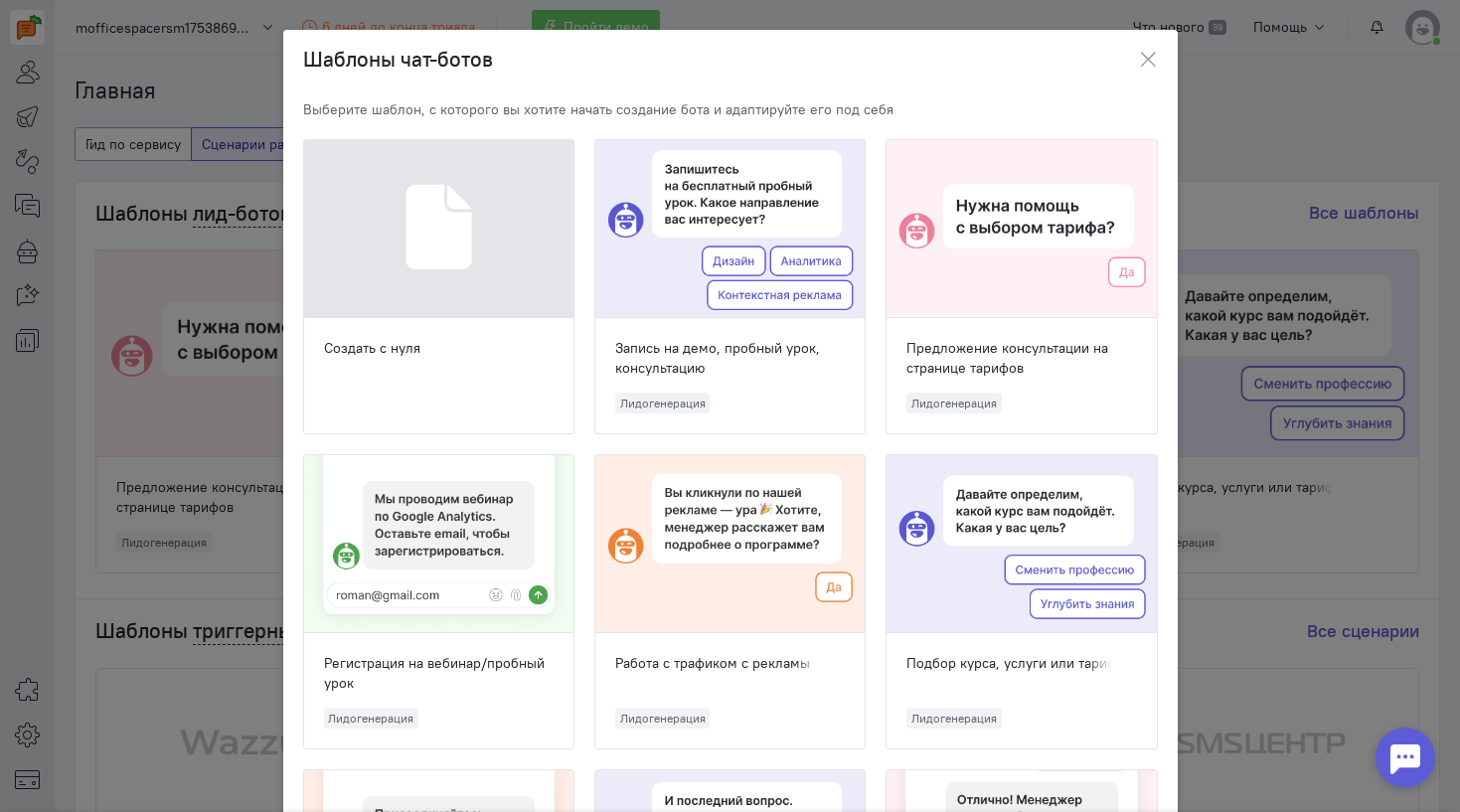 click 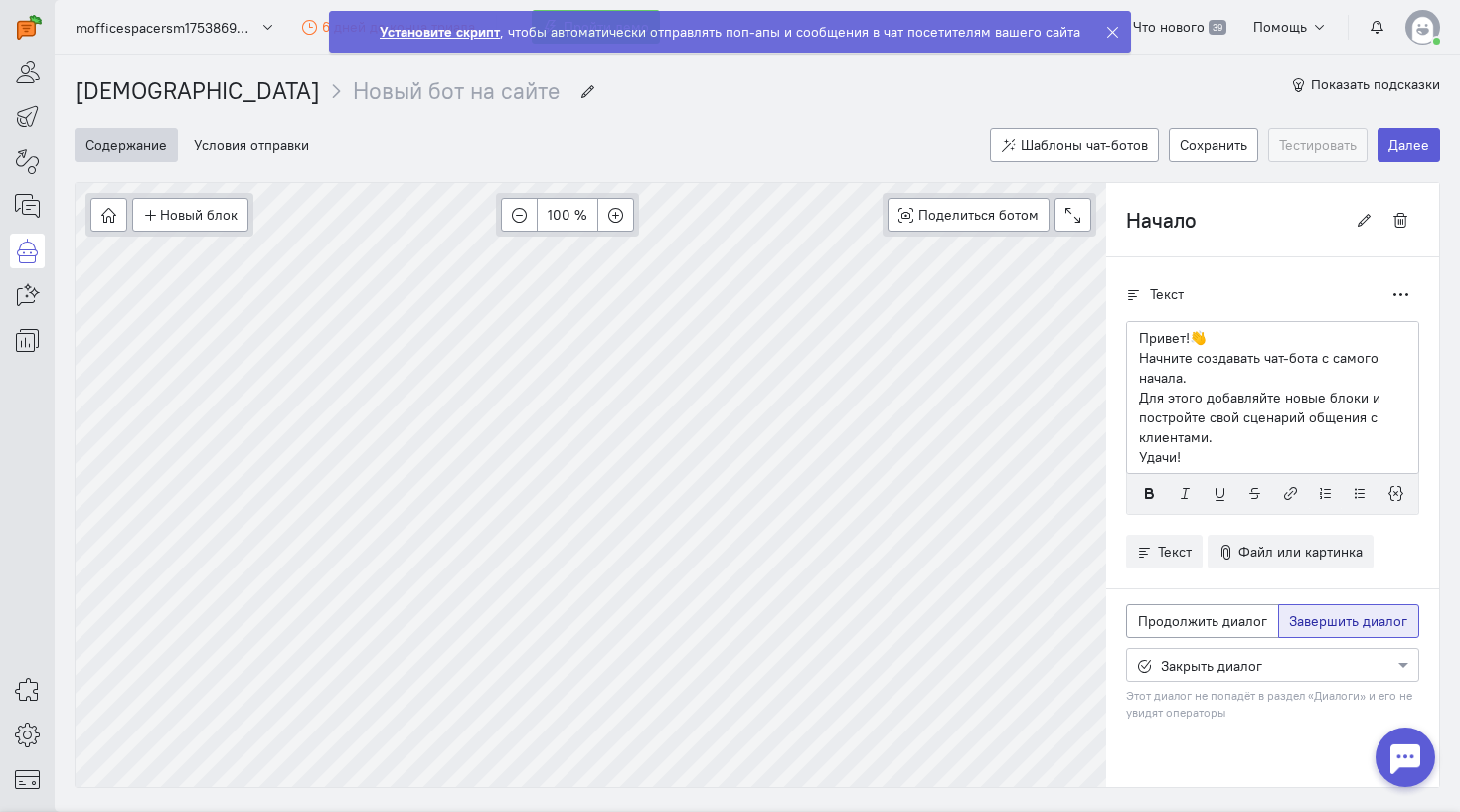 scroll, scrollTop: 74, scrollLeft: 0, axis: vertical 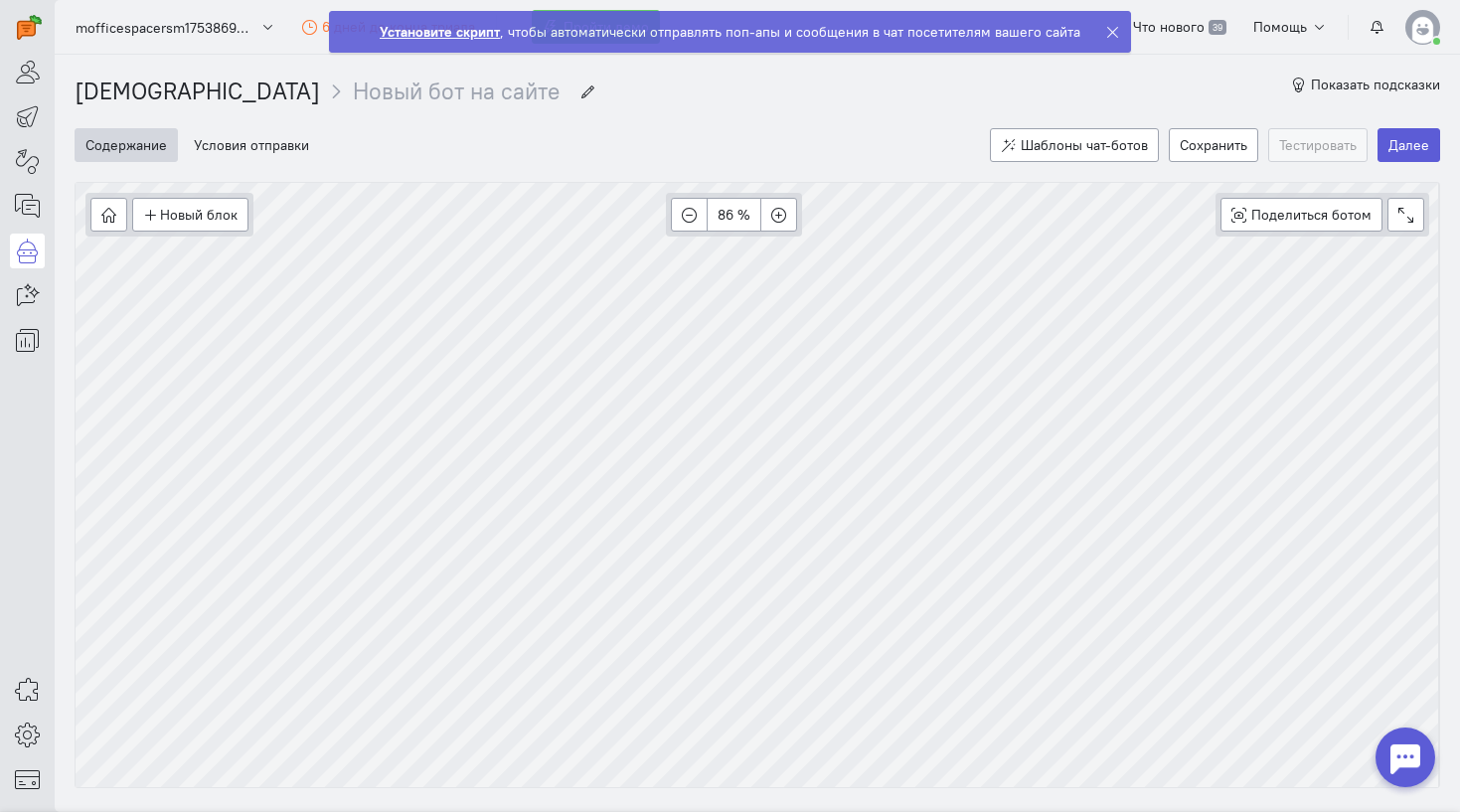 click 